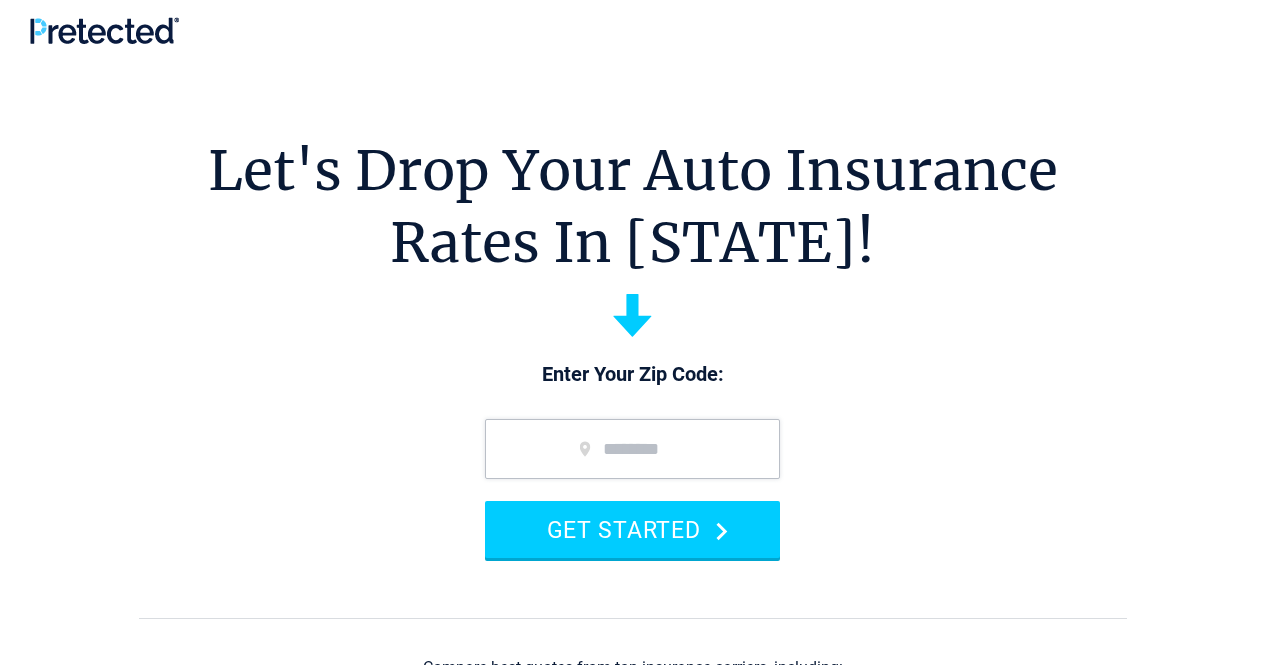 scroll, scrollTop: 0, scrollLeft: 0, axis: both 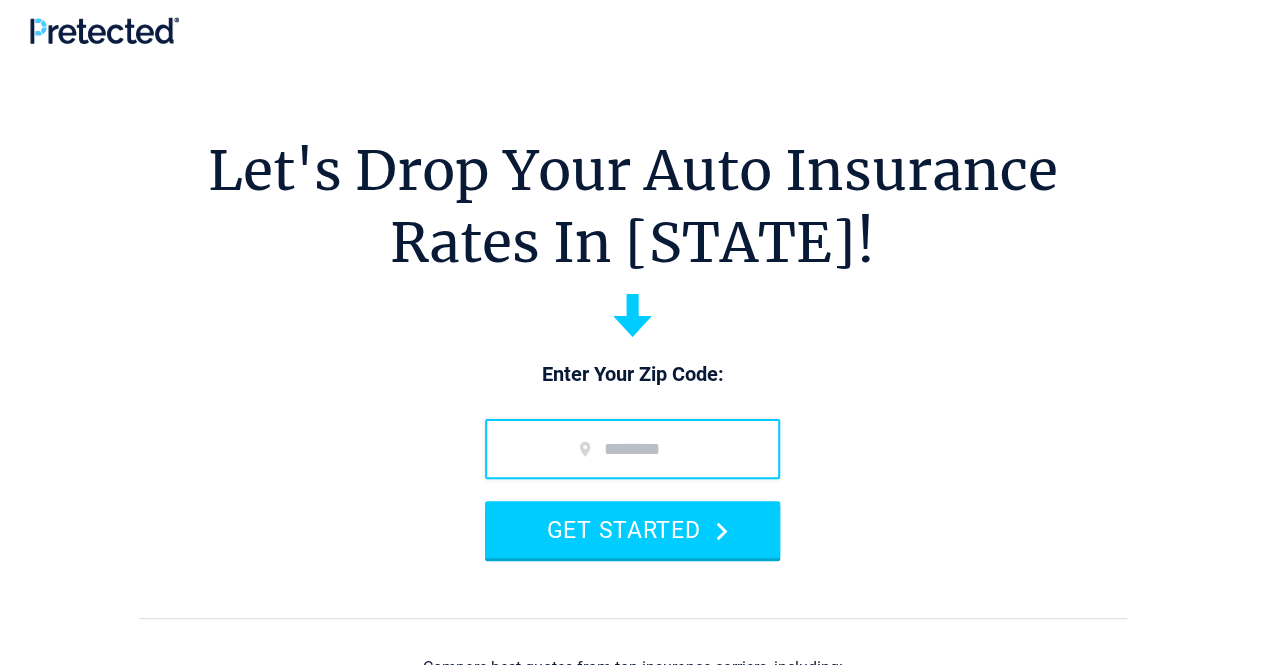 click at bounding box center [632, 449] 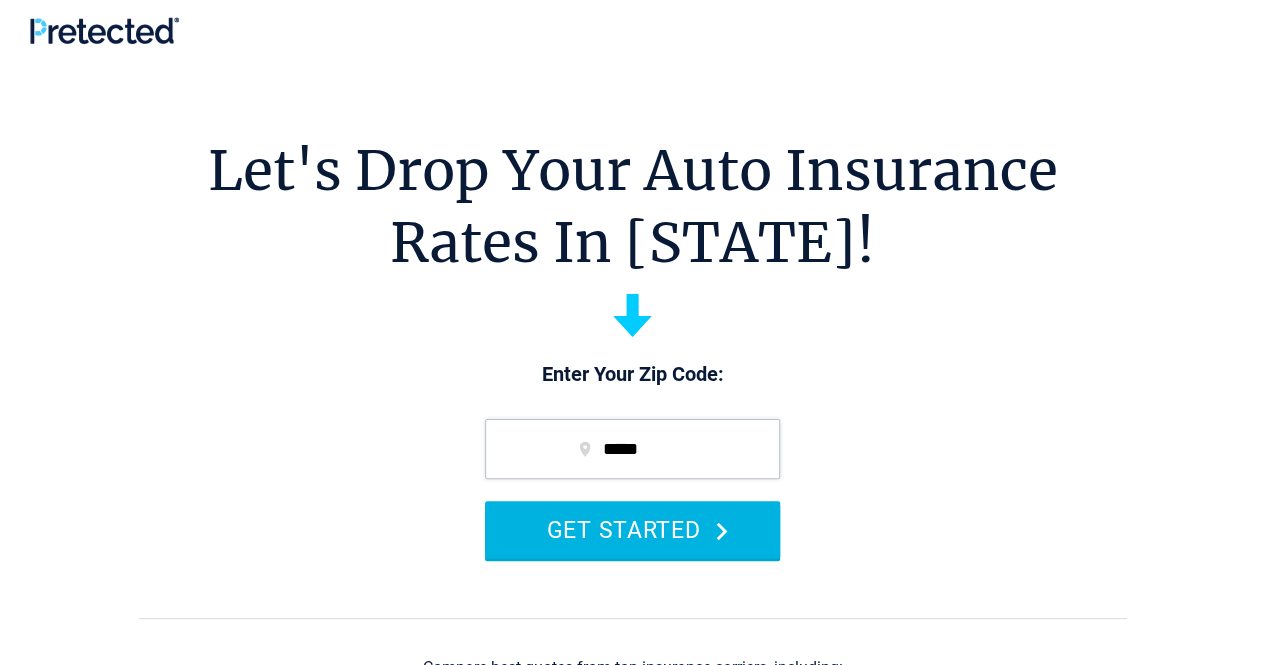 click on "GET STARTED" at bounding box center (632, 529) 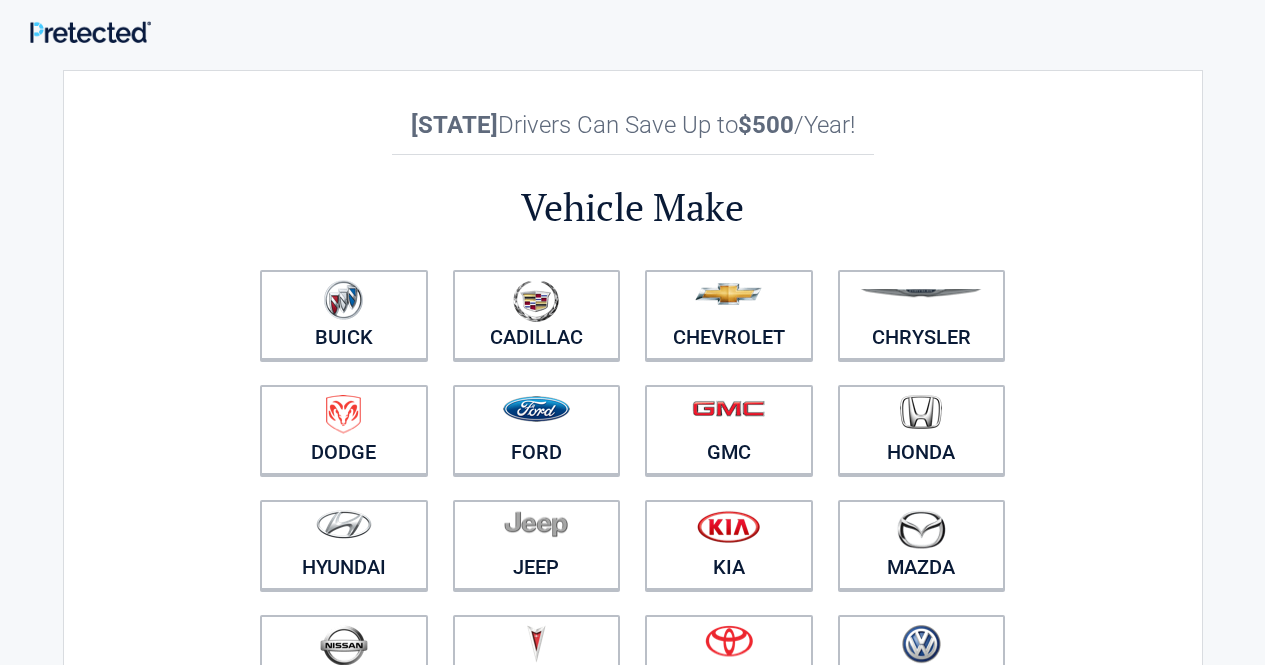 scroll, scrollTop: 0, scrollLeft: 0, axis: both 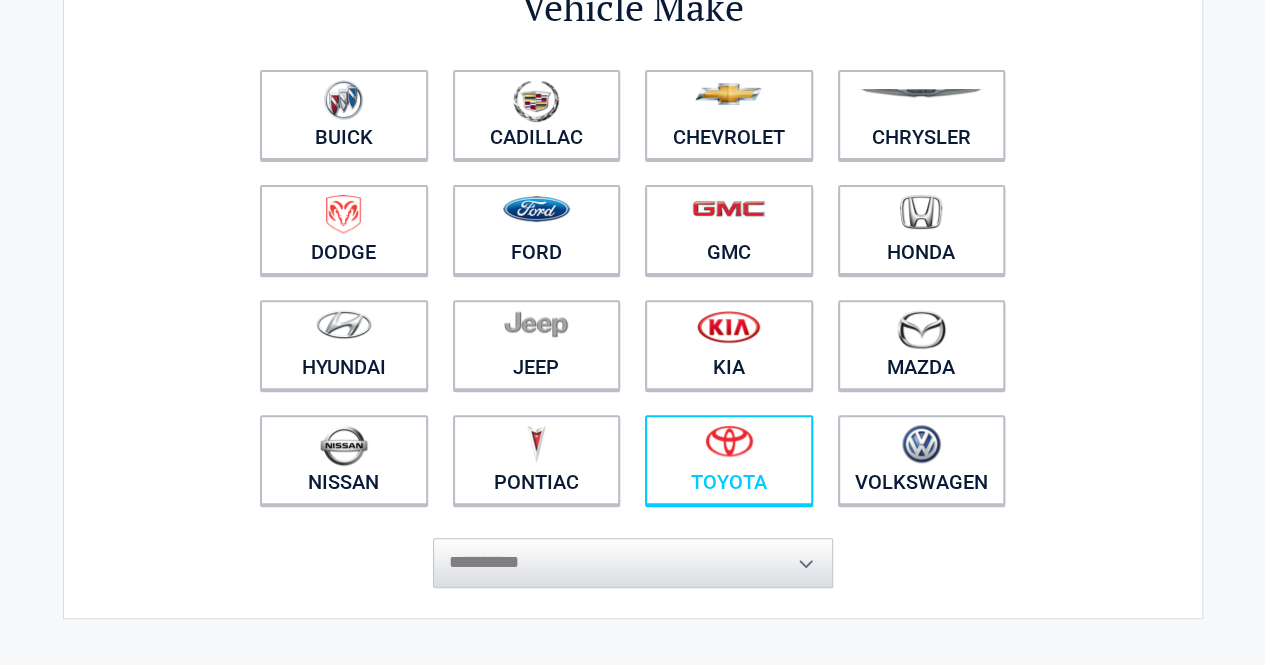 click at bounding box center [729, 441] 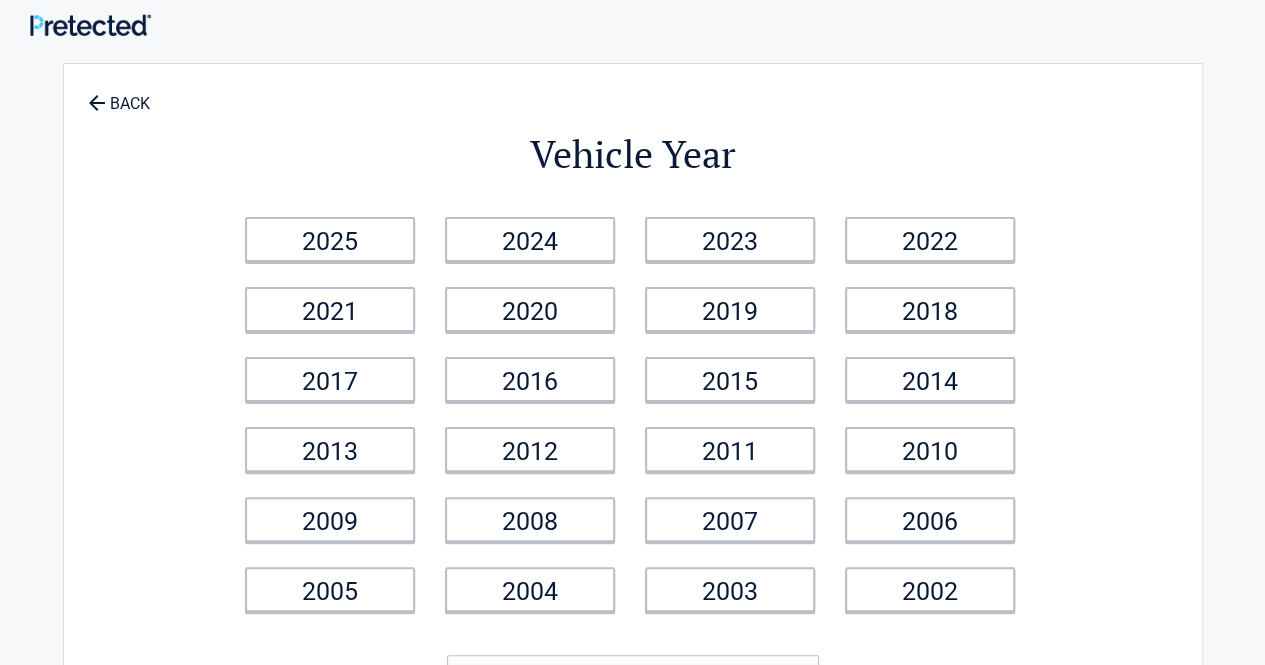 scroll, scrollTop: 0, scrollLeft: 0, axis: both 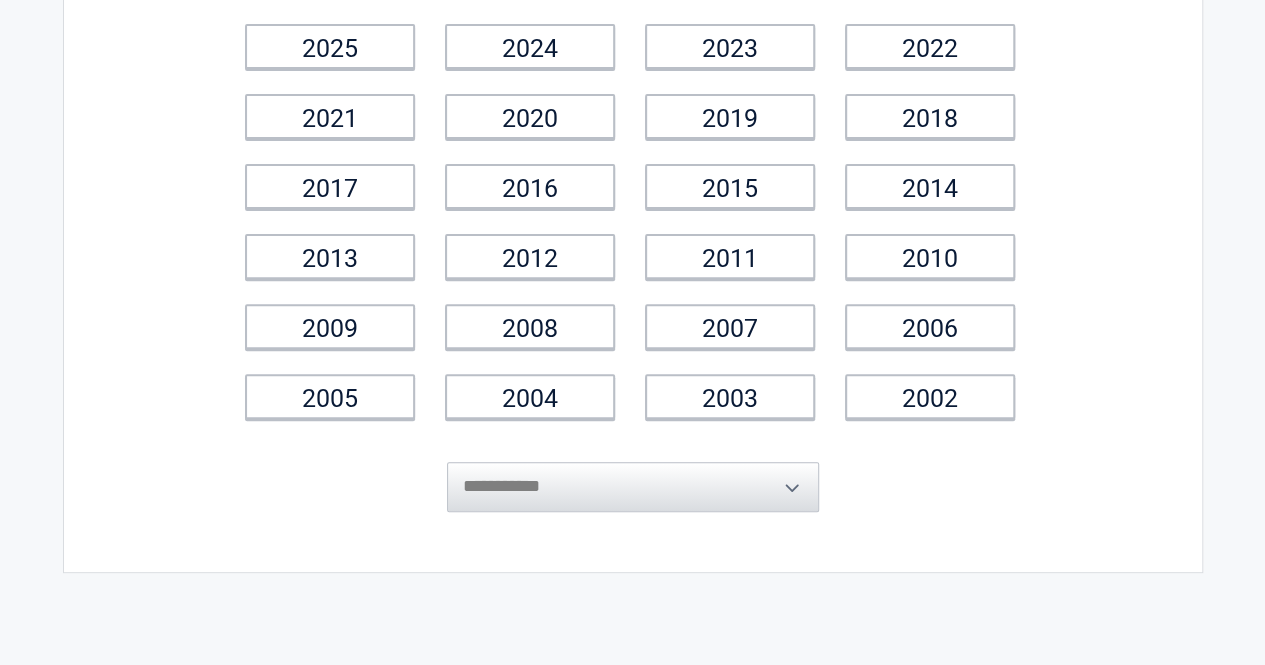click on "**********" at bounding box center (633, 472) 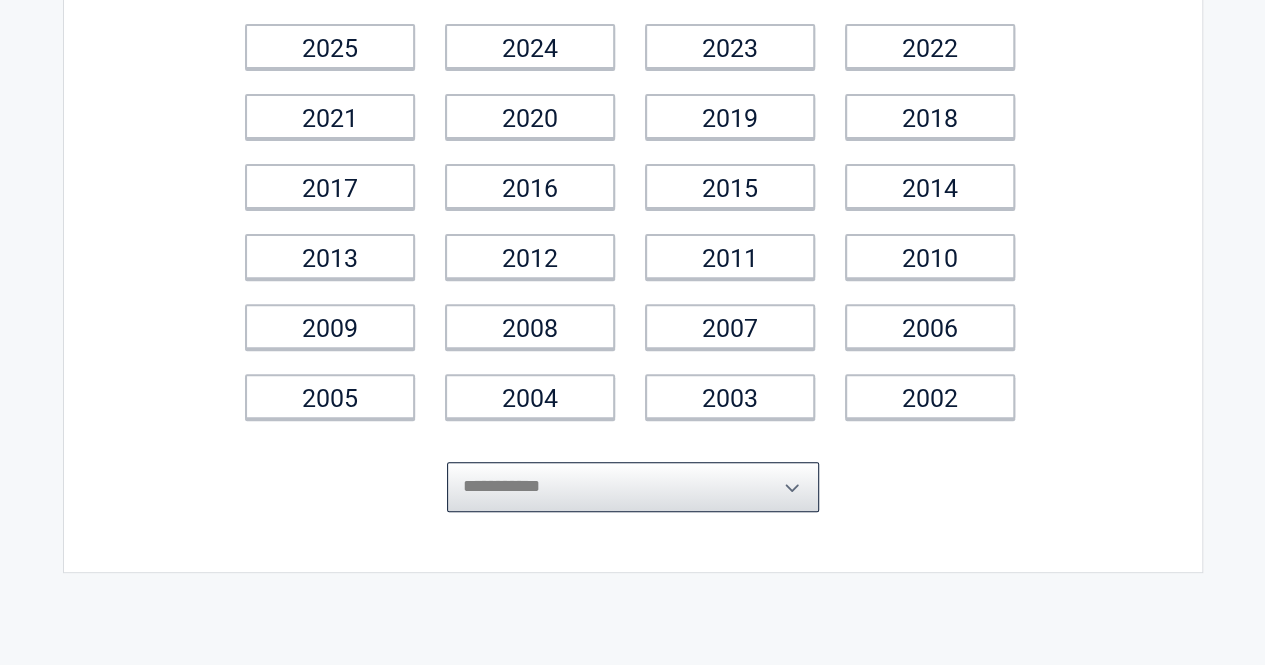 click on "**********" at bounding box center [633, 487] 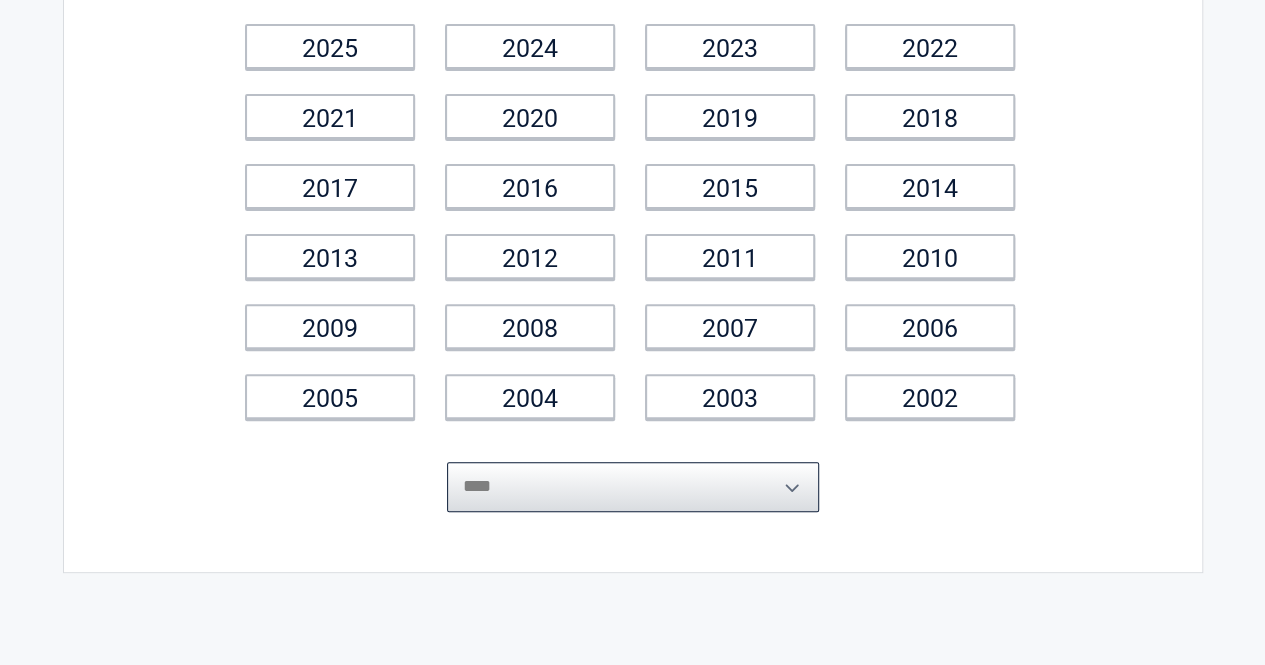 click on "**********" at bounding box center (633, 487) 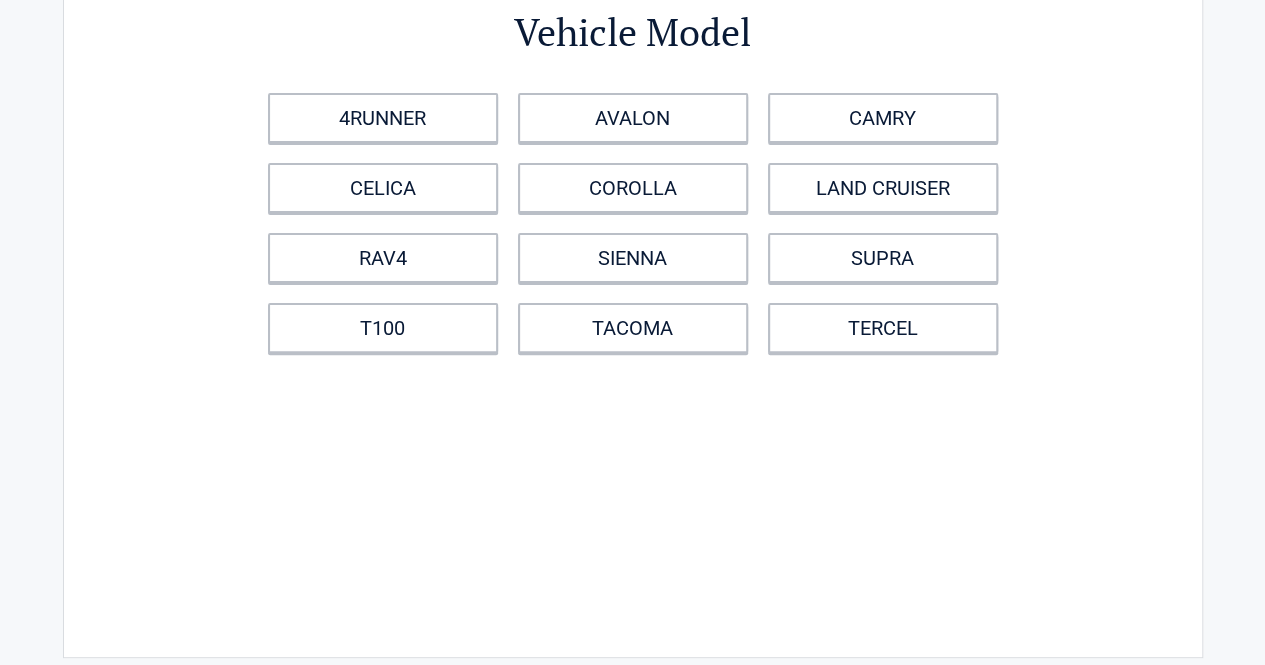 scroll, scrollTop: 0, scrollLeft: 0, axis: both 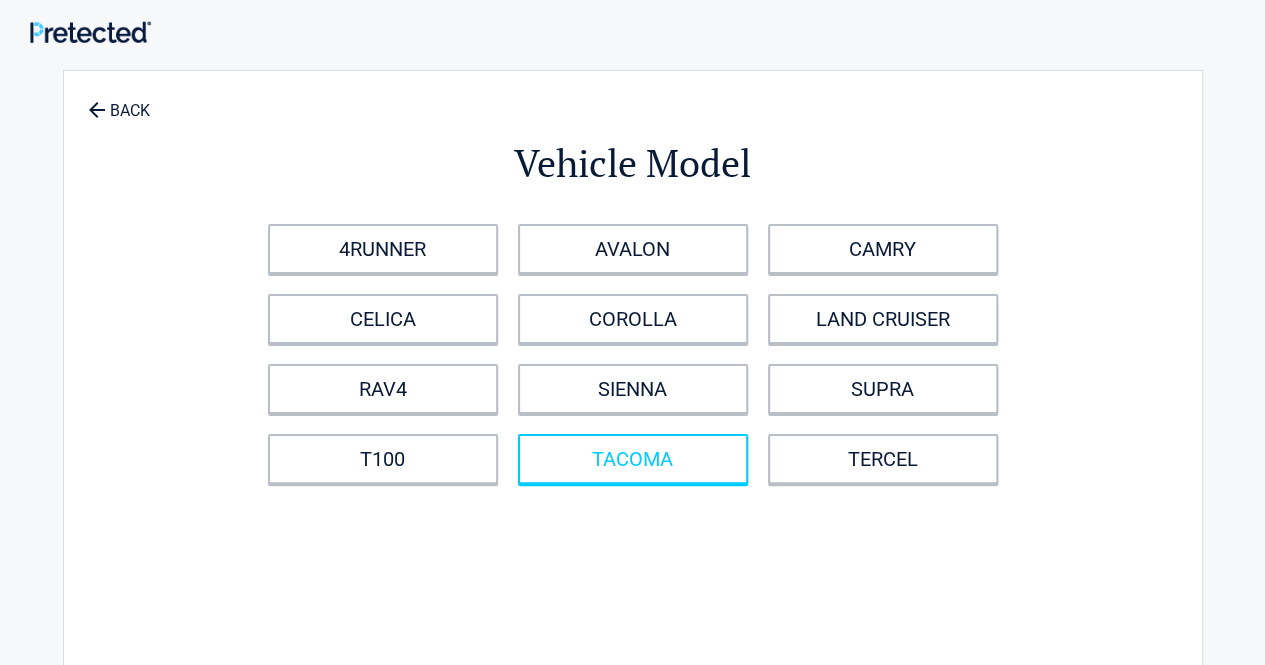 click on "TACOMA" at bounding box center (633, 459) 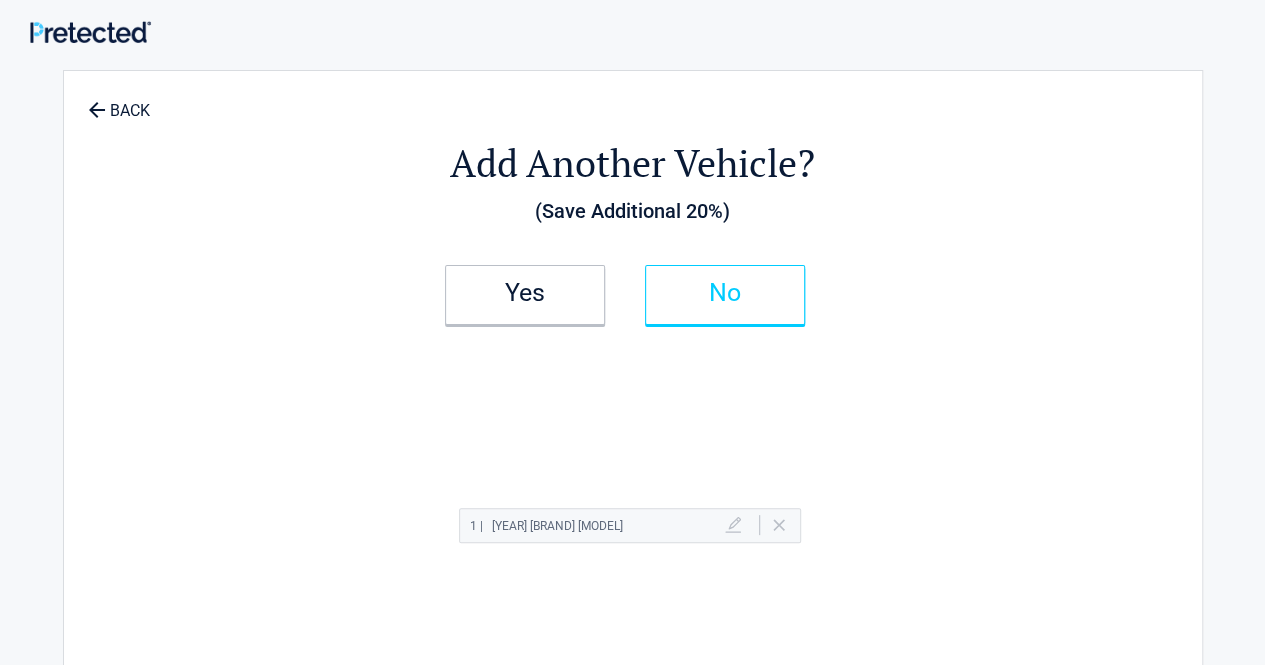 click on "No" at bounding box center [725, 293] 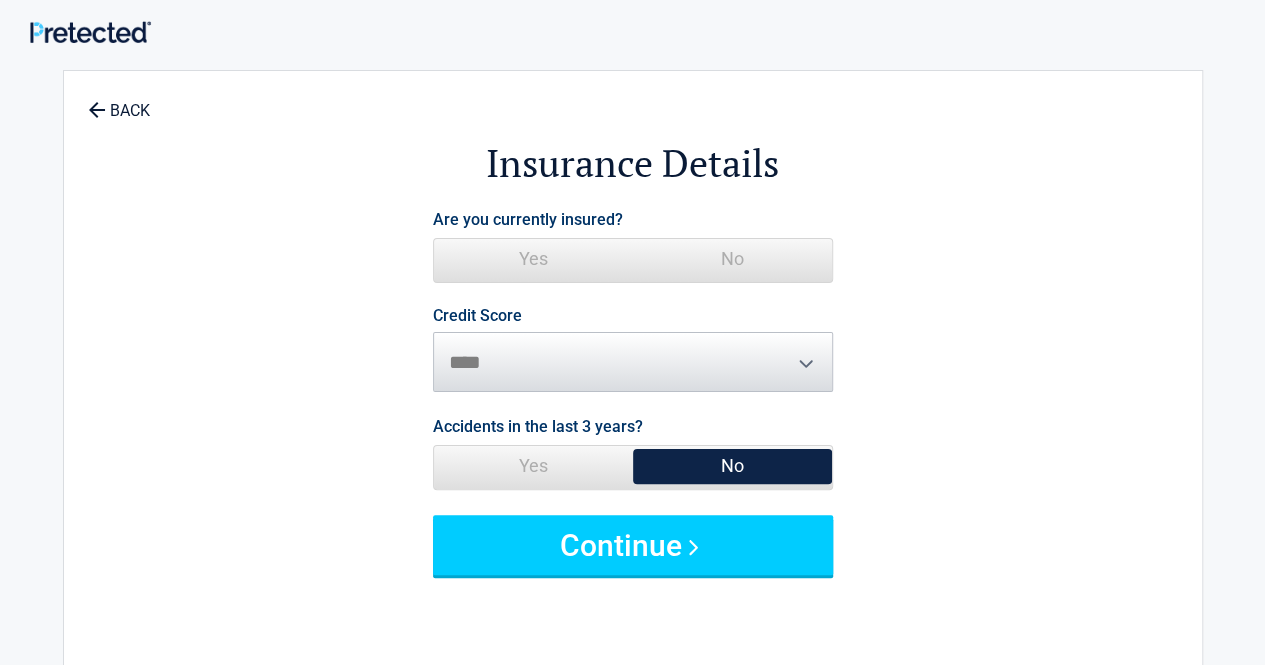click on "Yes" at bounding box center [533, 259] 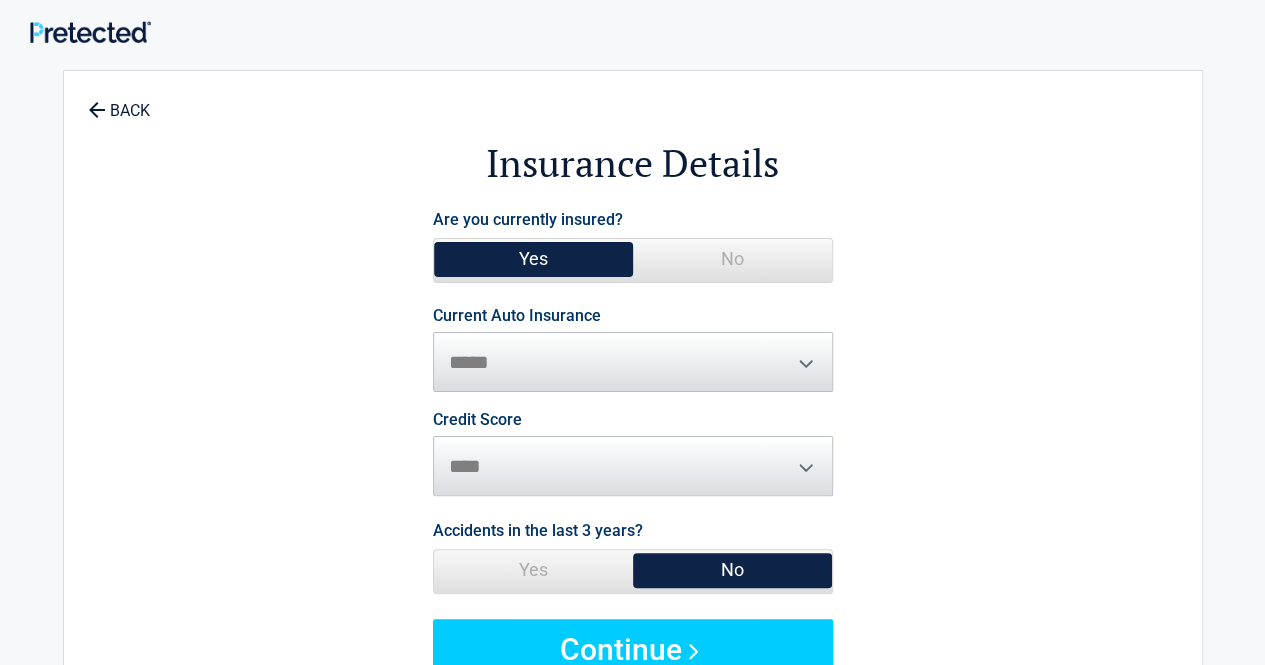 click on "**********" at bounding box center [633, 350] 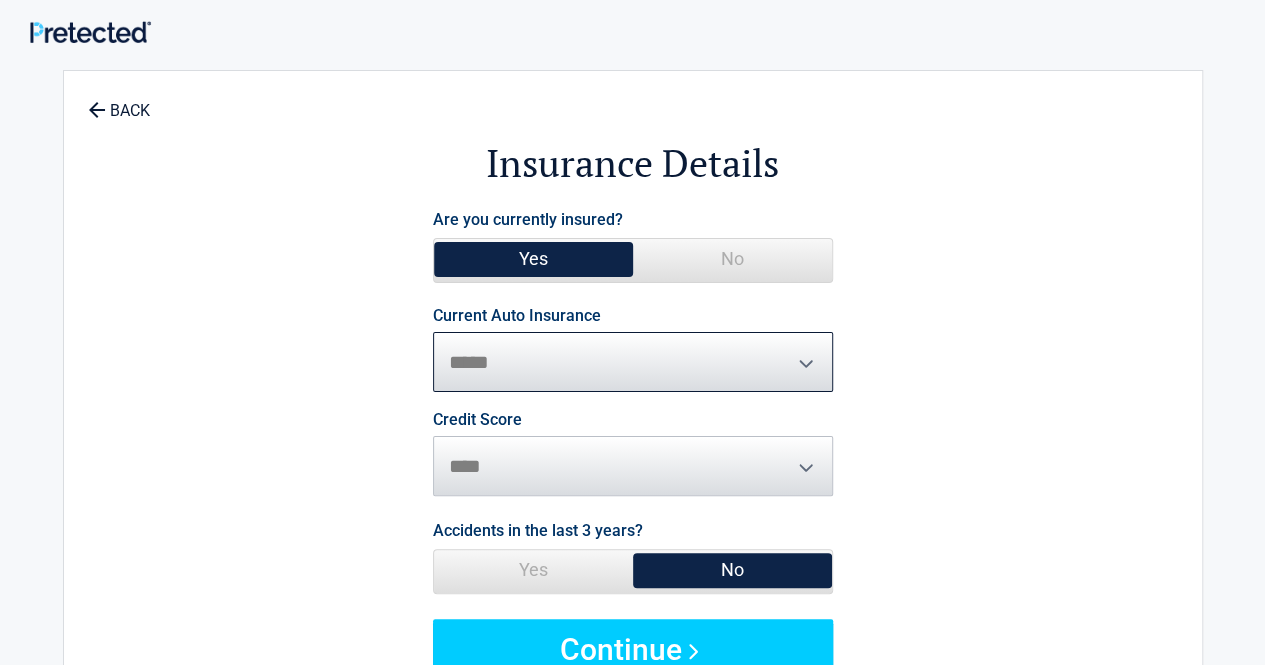 click on "**********" at bounding box center [633, 362] 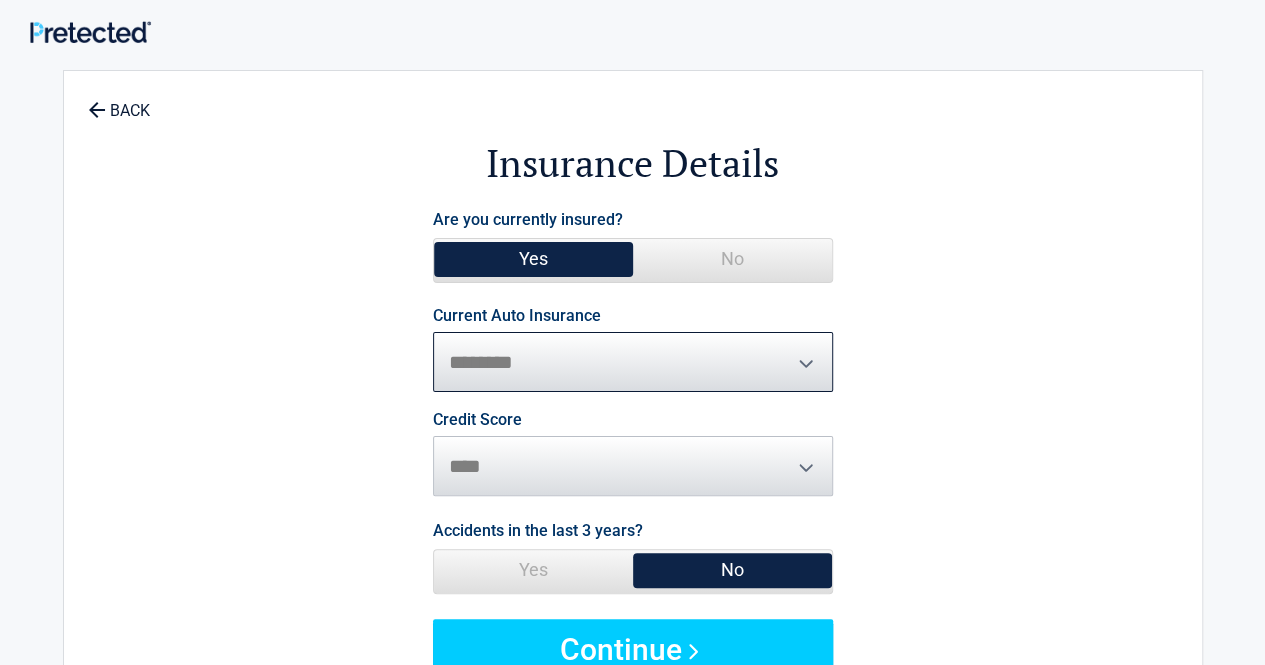 click on "**********" at bounding box center (633, 362) 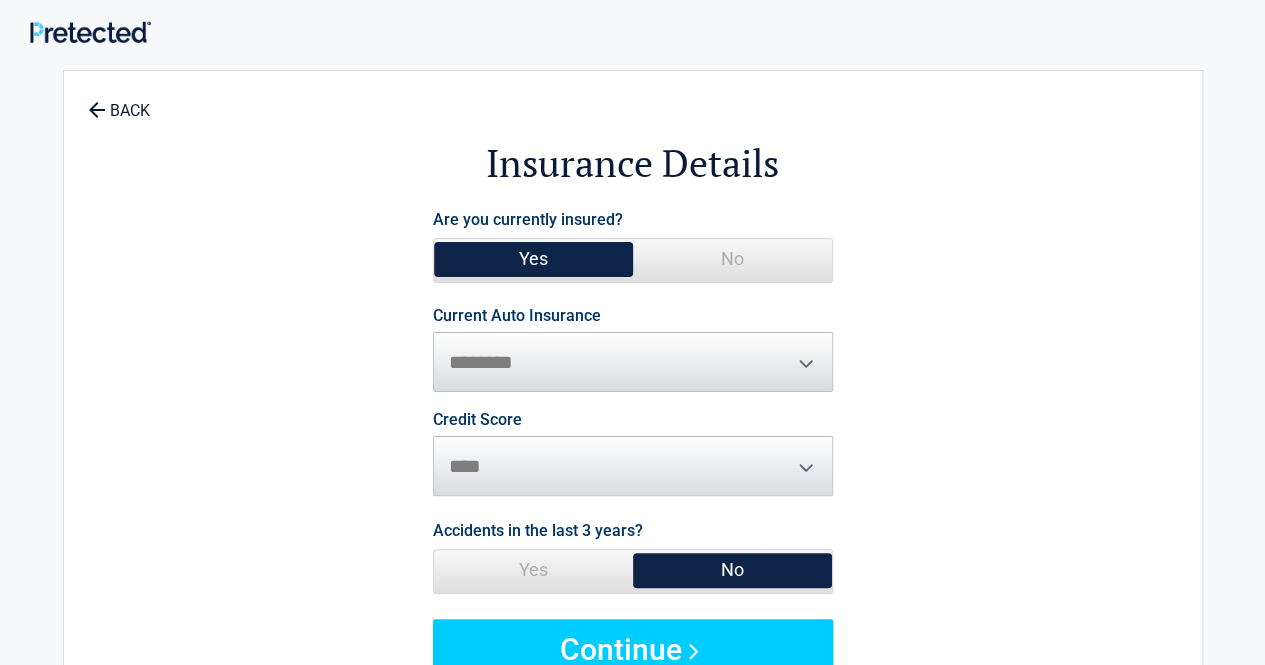 click on "Credit Score
*********
****
*******
****" at bounding box center [633, 454] 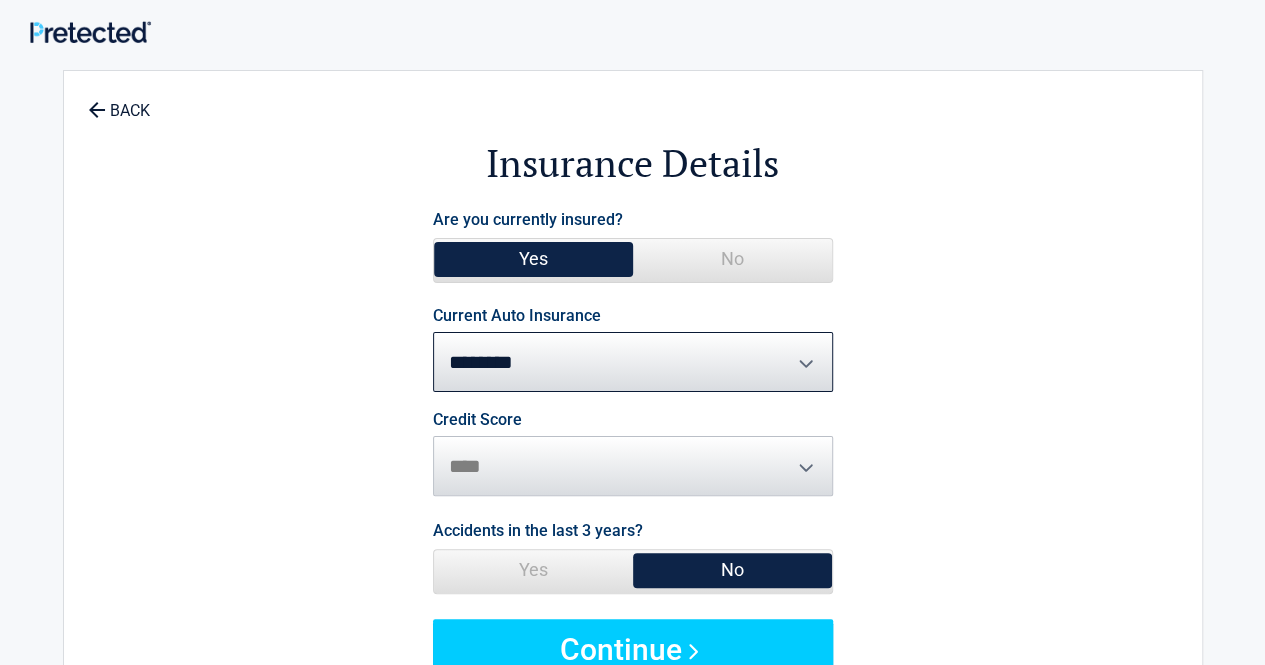 click on "Credit Score
*********
****
*******
****" at bounding box center [633, 454] 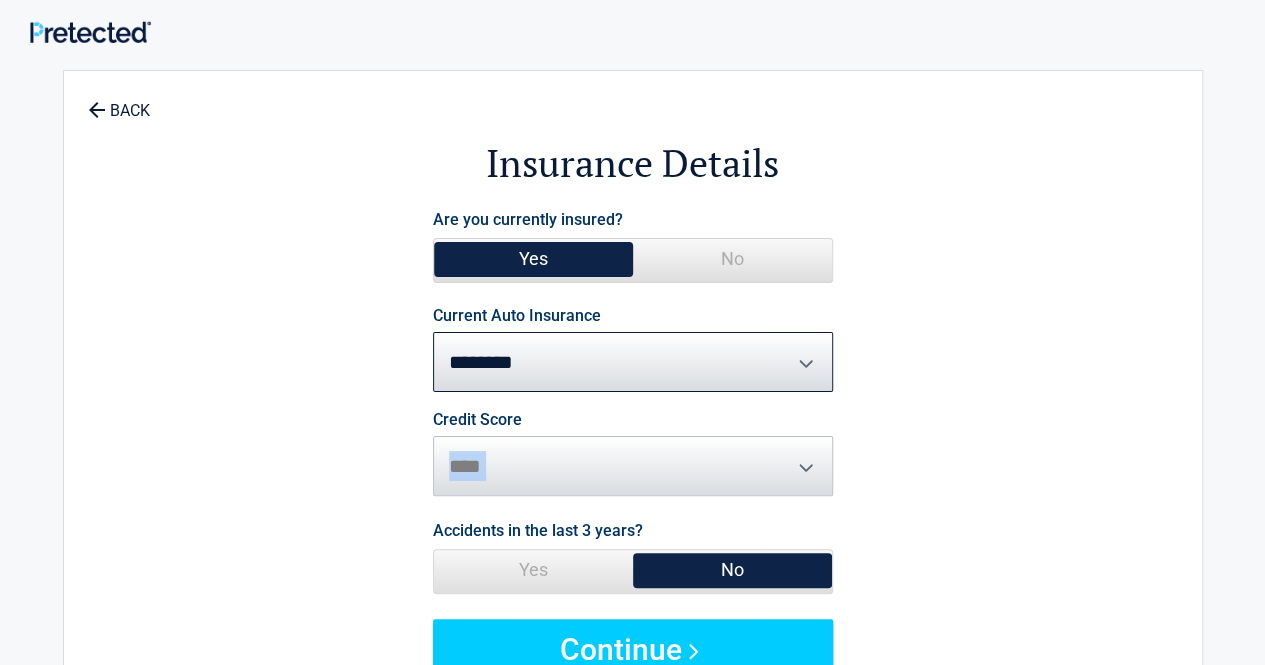click on "Credit Score
*********
****
*******
****" at bounding box center (633, 454) 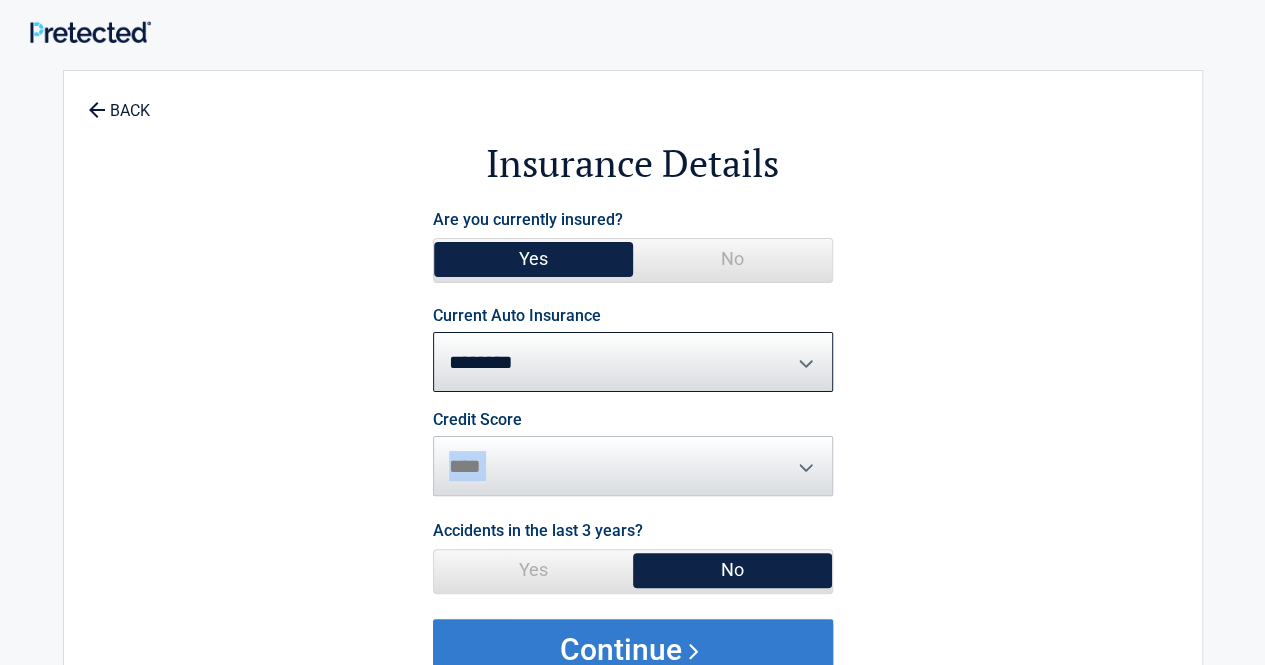 click on "Continue" at bounding box center [633, 649] 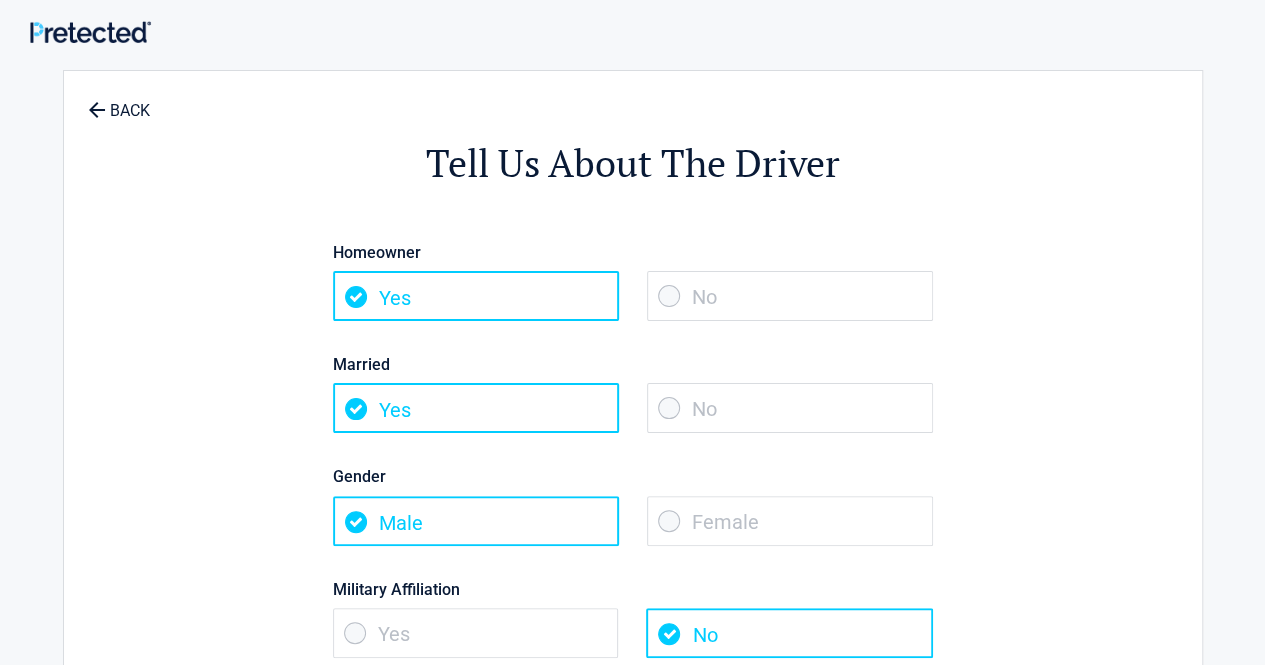 click on "No" at bounding box center [790, 408] 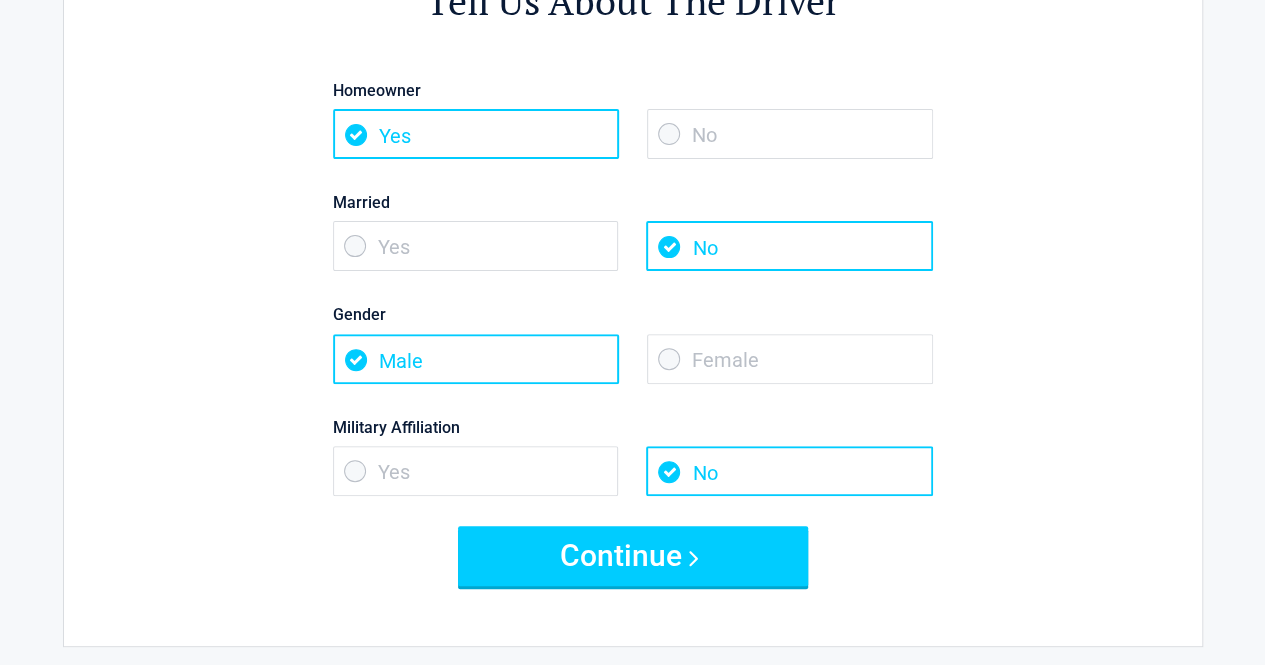 scroll, scrollTop: 200, scrollLeft: 0, axis: vertical 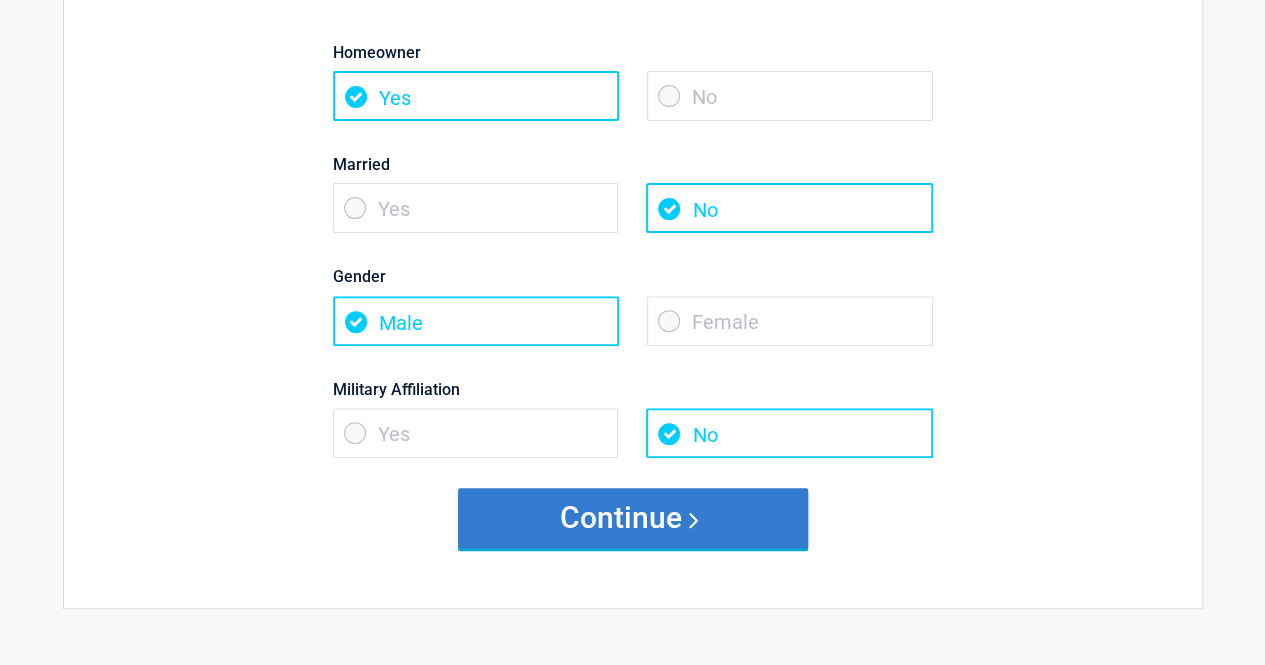 click on "Continue" at bounding box center [633, 518] 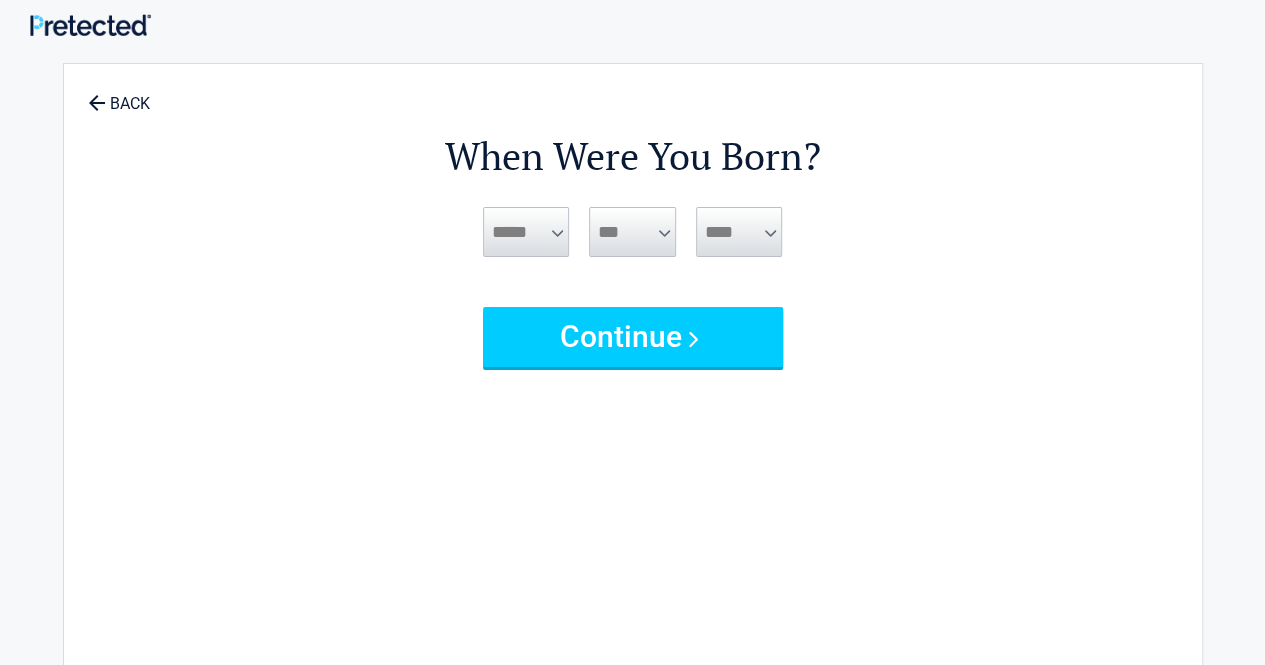 scroll, scrollTop: 0, scrollLeft: 0, axis: both 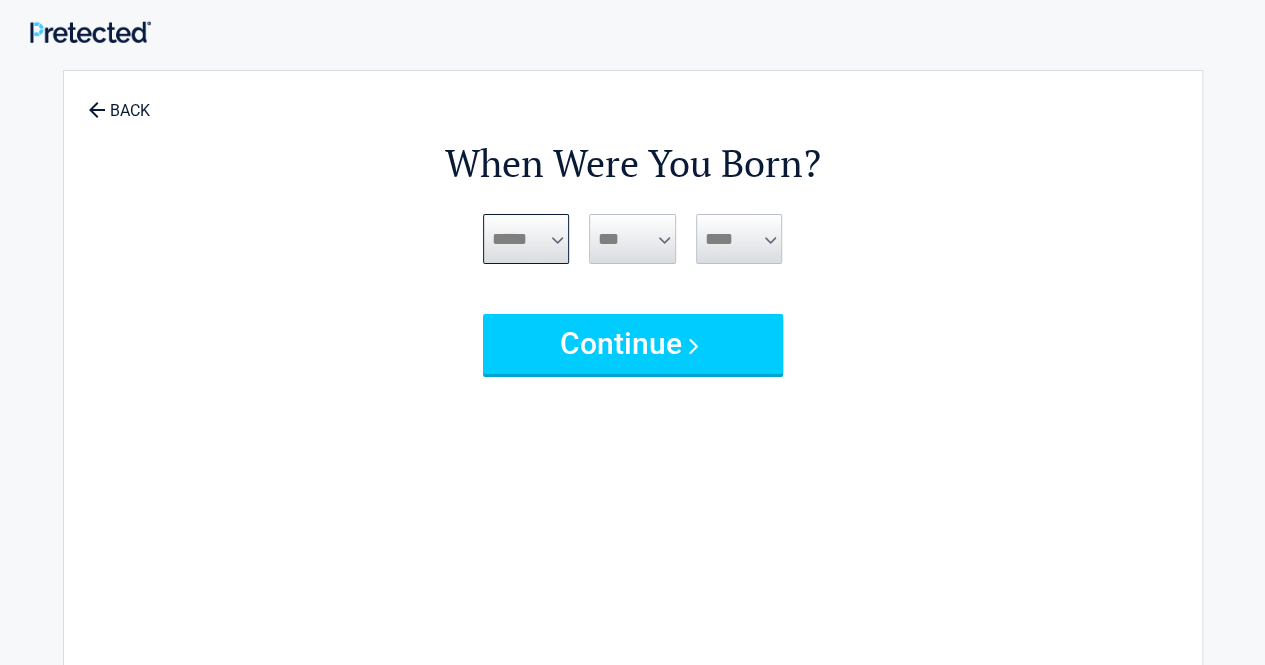 click on "*****
***
***
***
***
***
***
***
***
***
***
***
***" at bounding box center (526, 239) 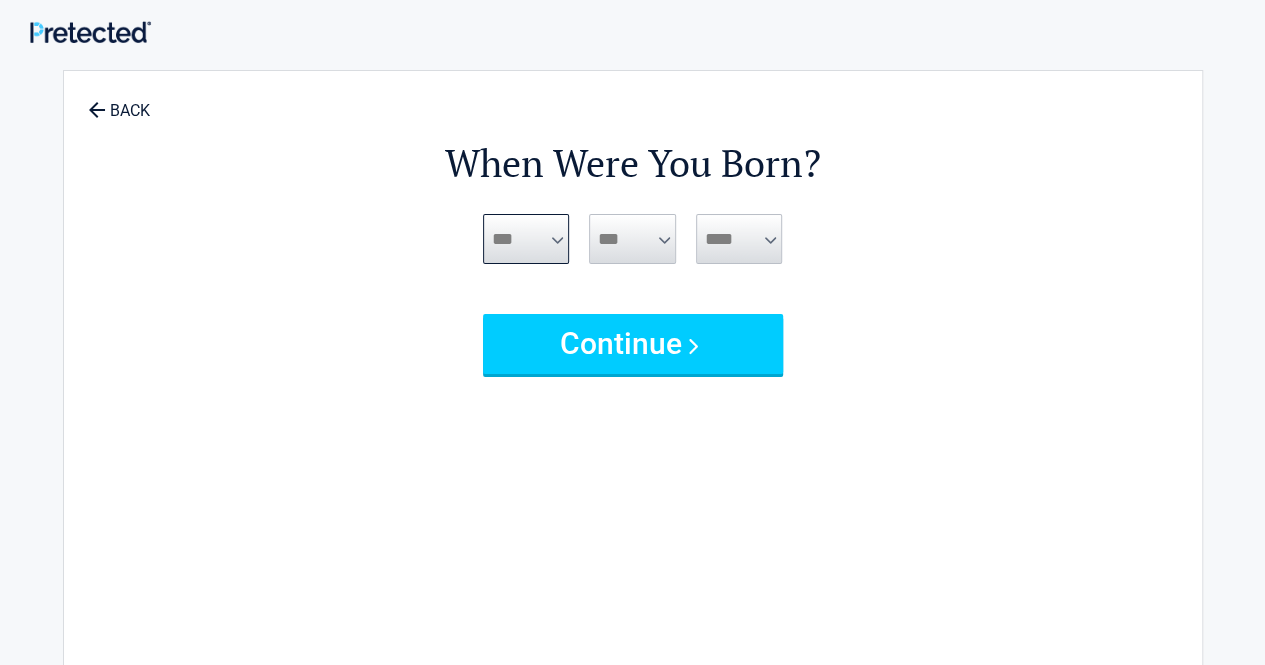 click on "*****
***
***
***
***
***
***
***
***
***
***
***
***" at bounding box center (526, 239) 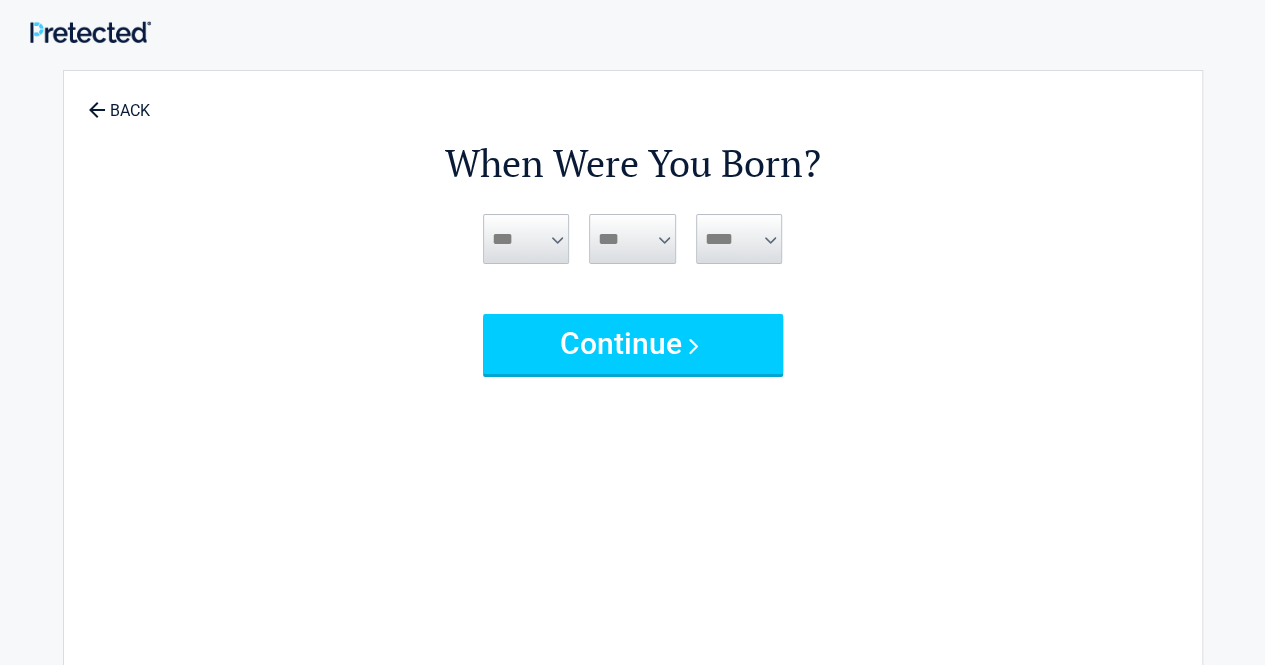 click on "*** * * * * * * * * * ** ** ** ** ** ** ** ** ** ** ** ** ** ** ** ** ** ** ** ** **" at bounding box center (632, 239) 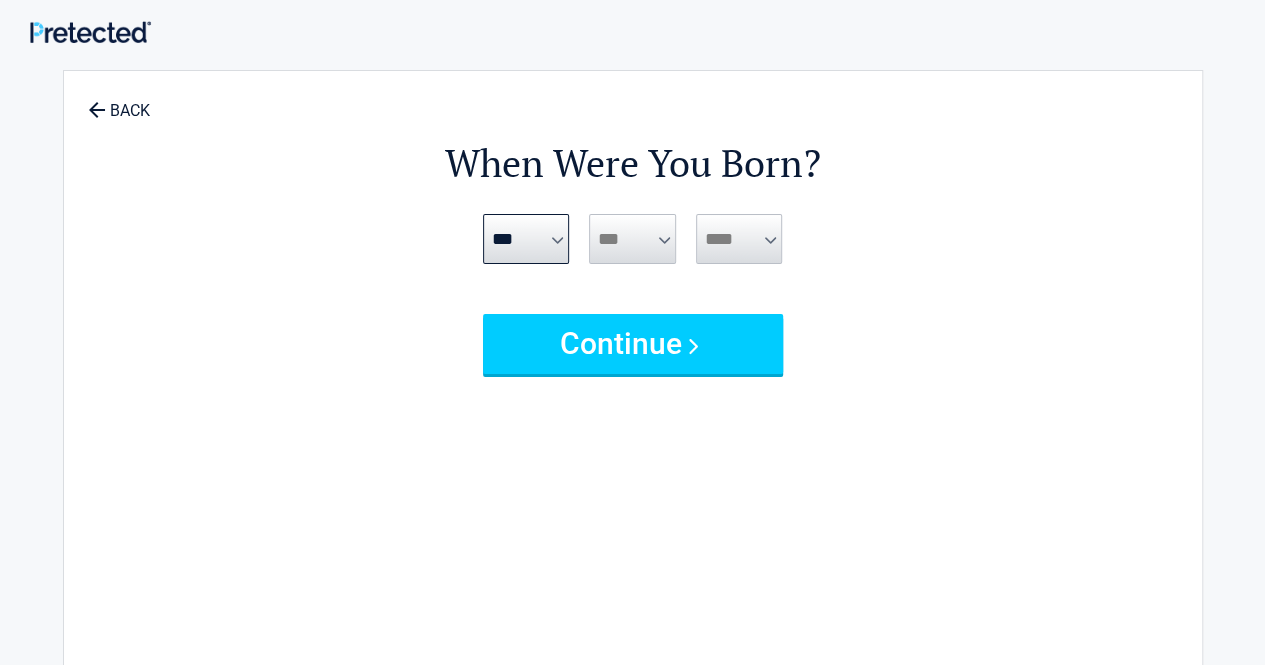 click on "*** * * * * * * * * * ** ** ** ** ** ** ** ** ** ** ** ** ** ** ** ** ** ** ** ** **" at bounding box center [632, 239] 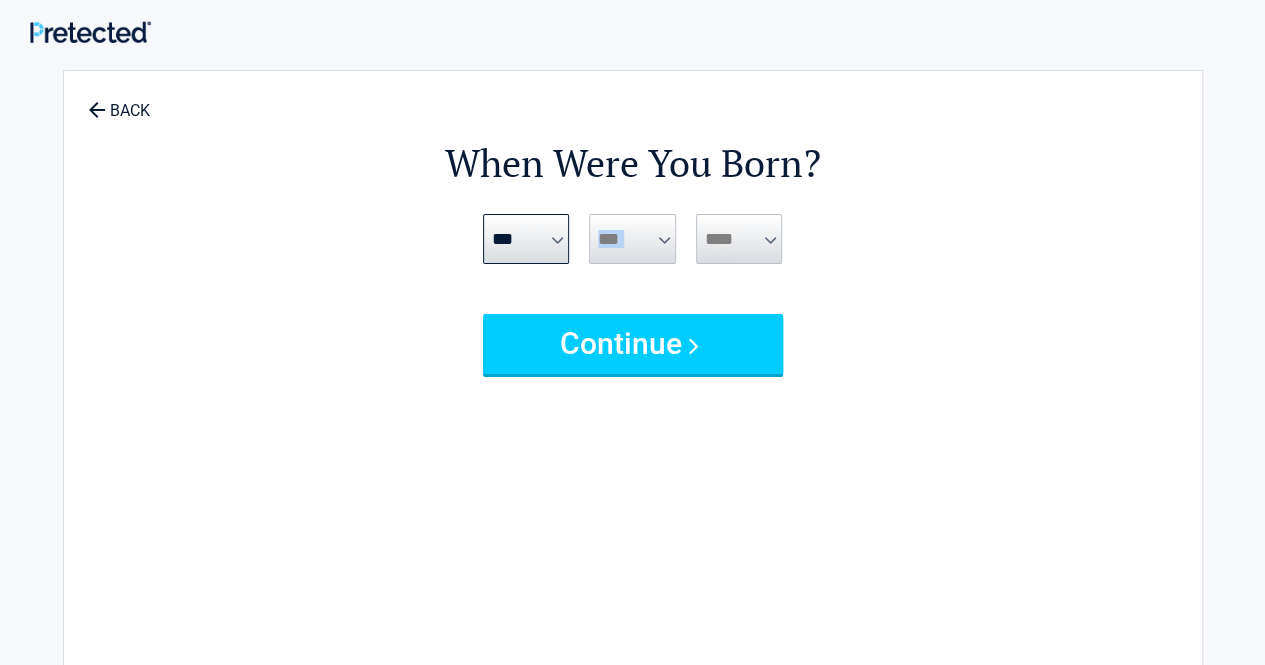click on "*** * * * * * * * * * ** ** ** ** ** ** ** ** ** ** ** ** ** ** ** ** ** ** ** ** **" at bounding box center (632, 239) 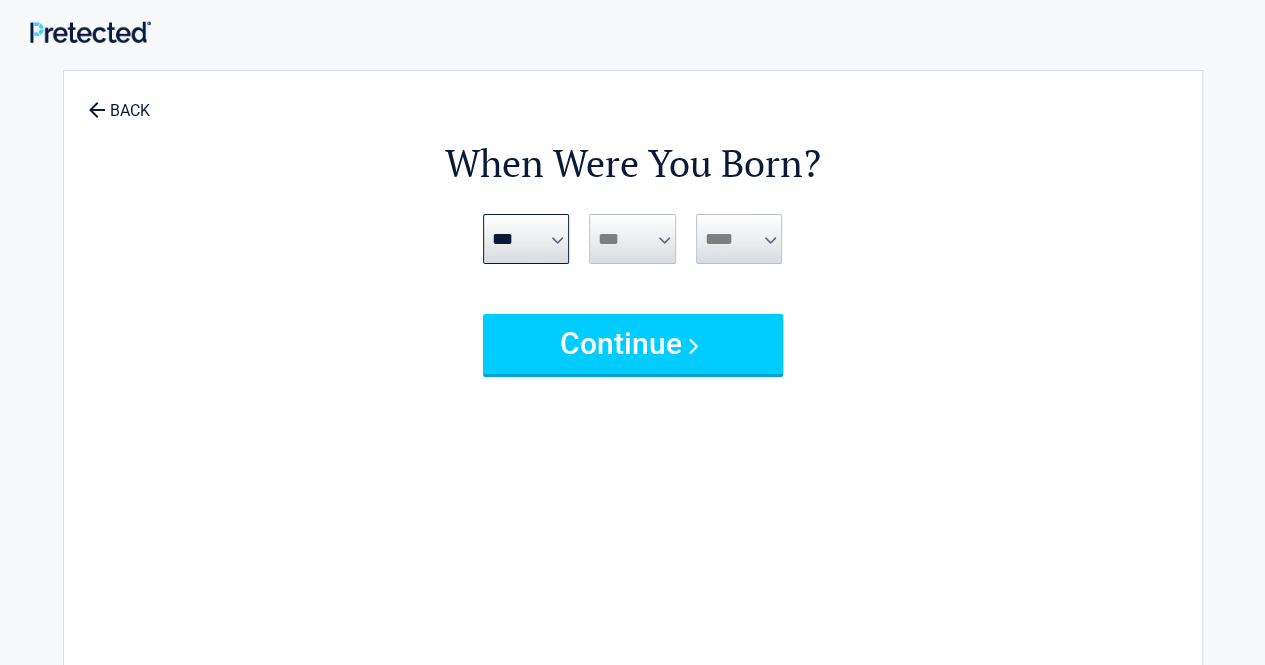 click on "****
****
****
****
****
****
****
****
****
****
****
****
****
****
****
****
****
****
****
****
****
****
****
****
****
****
****
****
****
****
****
****
****
****
****
****
****
****
****
****
****
****
****
****
****
****
****
****
****
****
****
****
****
****
****
****
****
****
****
****
****
****
**** ****" at bounding box center [739, 239] 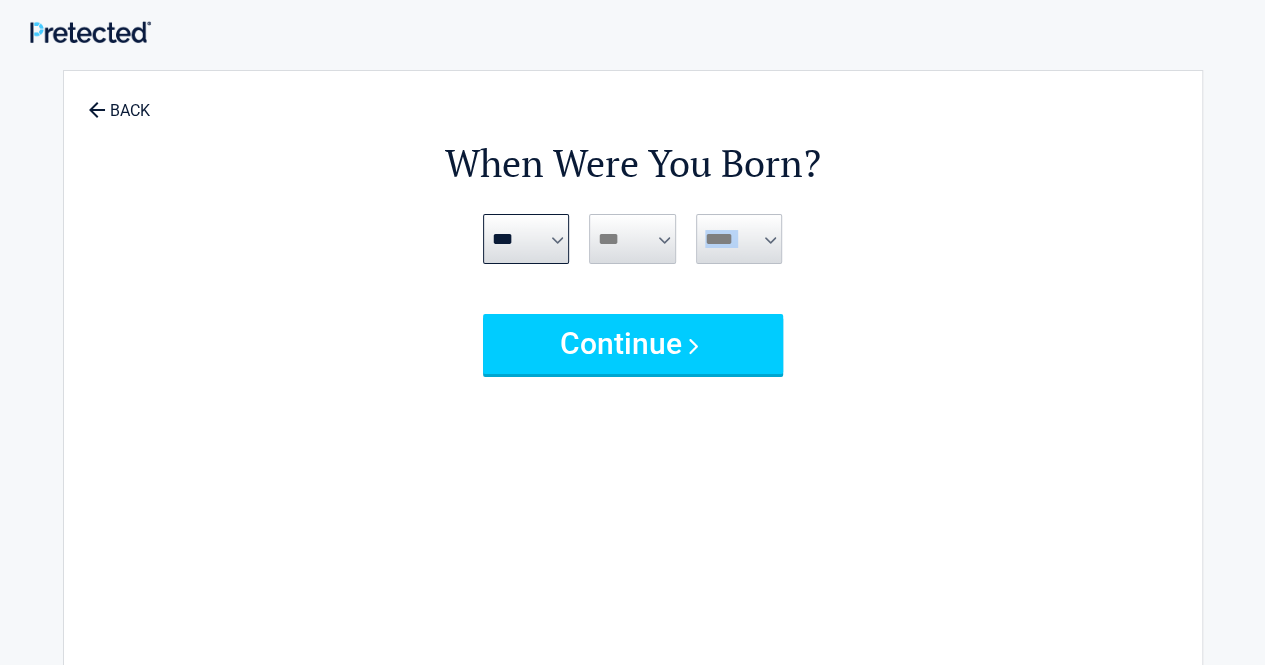 click on "****
****
****
****
****
****
****
****
****
****
****
****
****
****
****
****
****
****
****
****
****
****
****
****
****
****
****
****
****
****
****
****
****
****
****
****
****
****
****
****
****
****
****
****
****
****
****
****
****
****
****
****
****
****
****
****
****
****
****
****
****
****
**** ****" at bounding box center (739, 239) 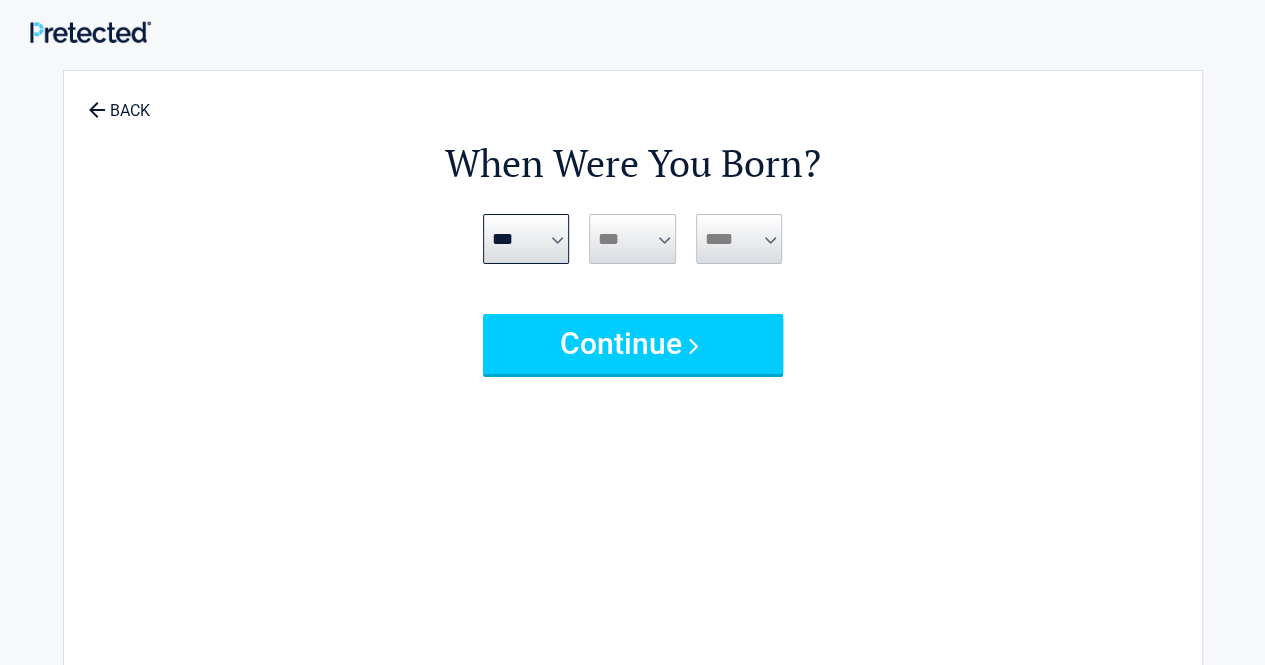 click on "*** * * * * * * * * * ** ** ** ** ** ** ** ** ** ** ** ** ** ** ** ** ** ** ** ** **" at bounding box center [632, 239] 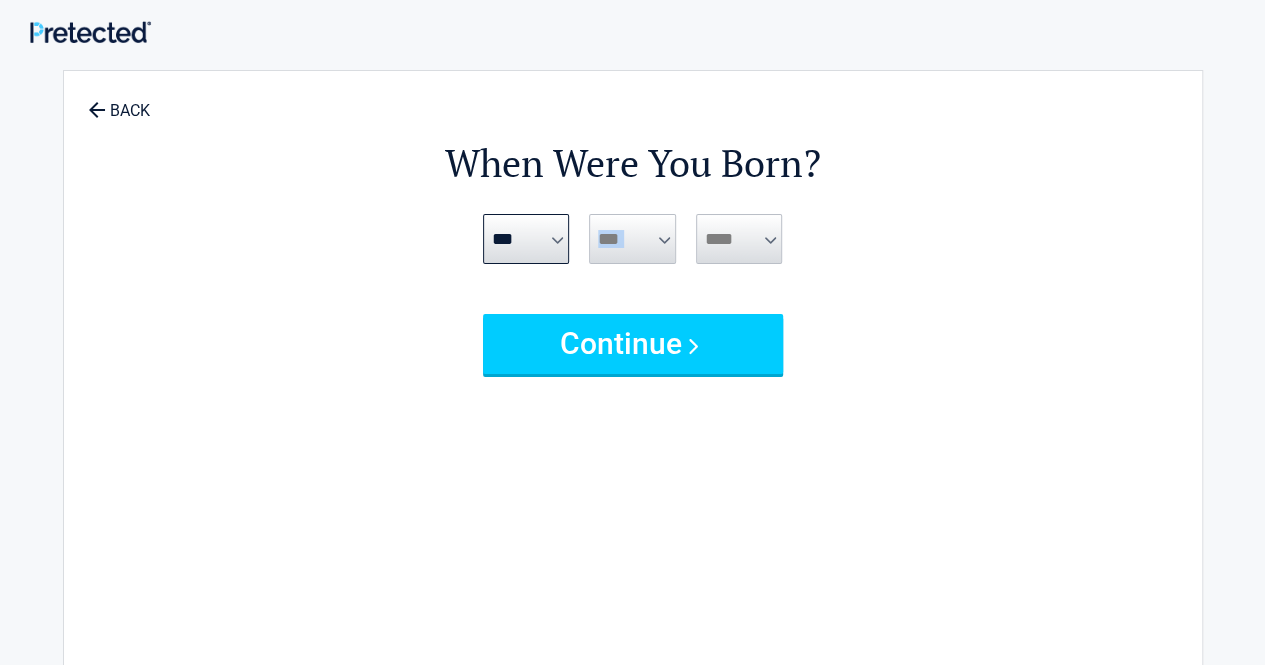 click on "*** * * * * * * * * * ** ** ** ** ** ** ** ** ** ** ** ** ** ** ** ** ** ** ** ** **" at bounding box center [632, 239] 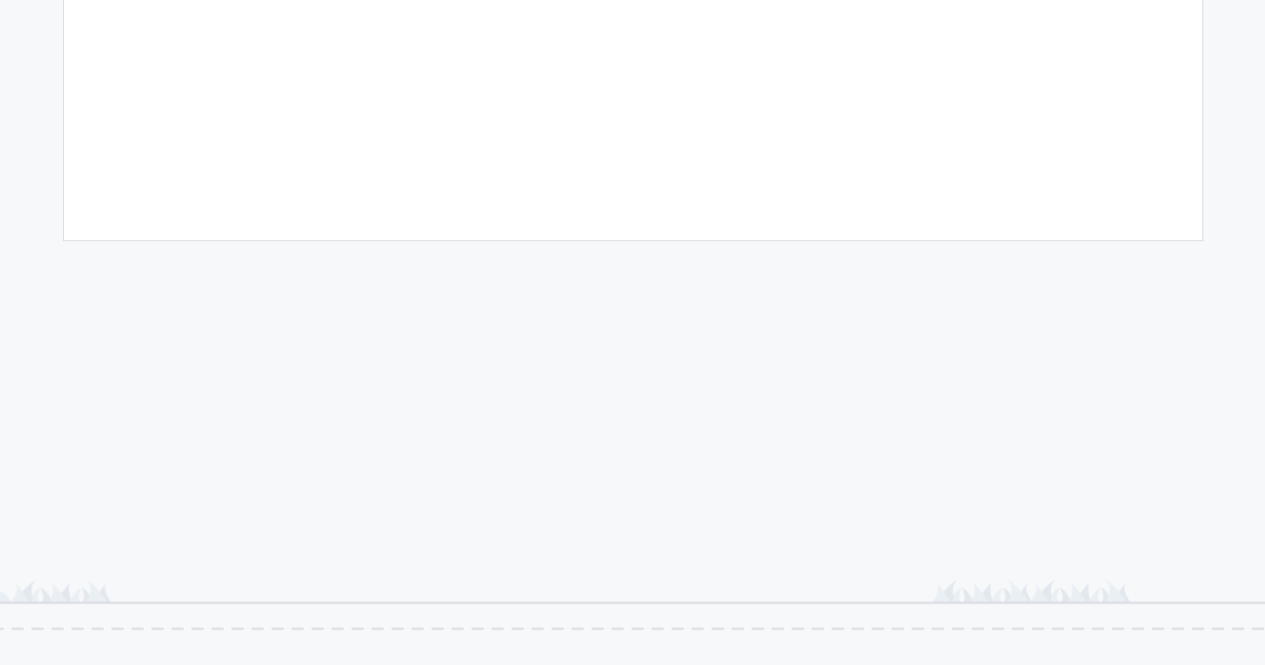 scroll, scrollTop: 582, scrollLeft: 0, axis: vertical 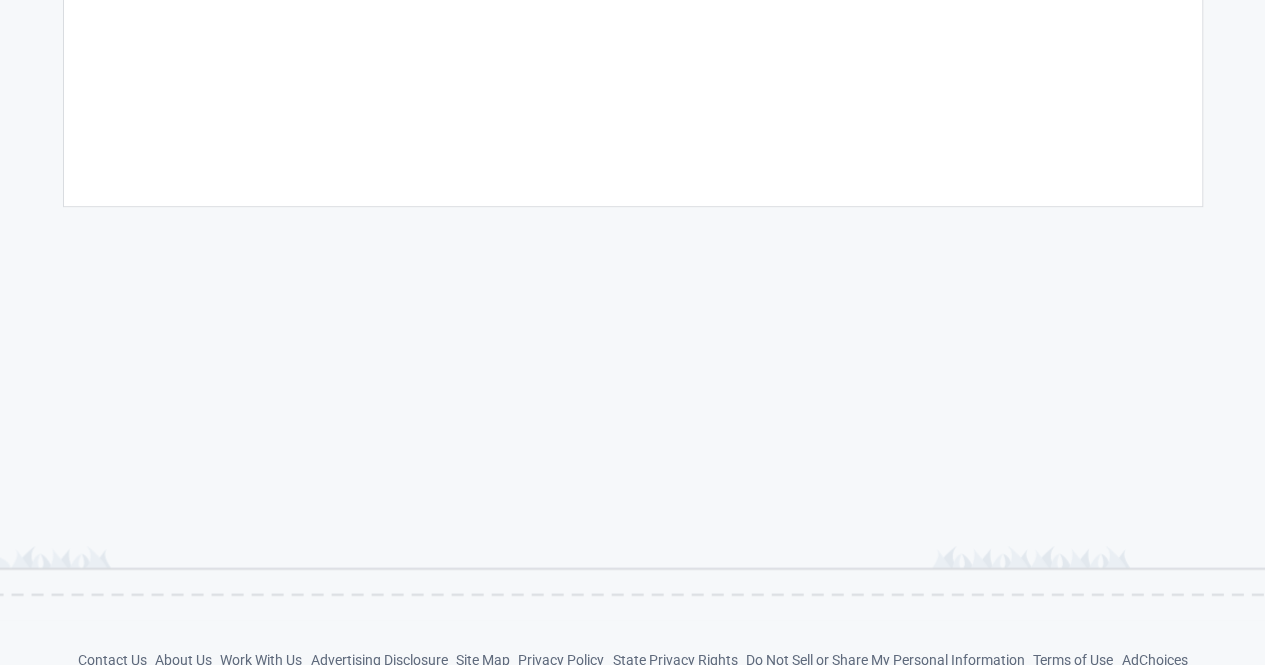 click on "**********" at bounding box center (633, -26) 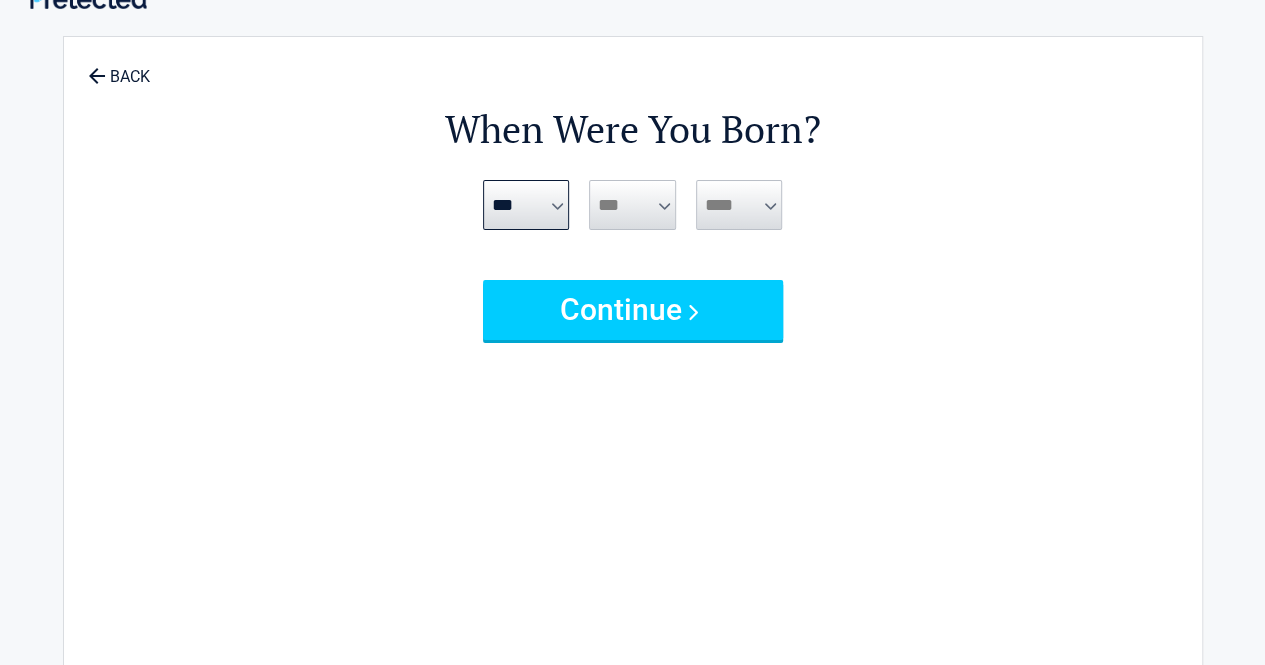 scroll, scrollTop: 22, scrollLeft: 0, axis: vertical 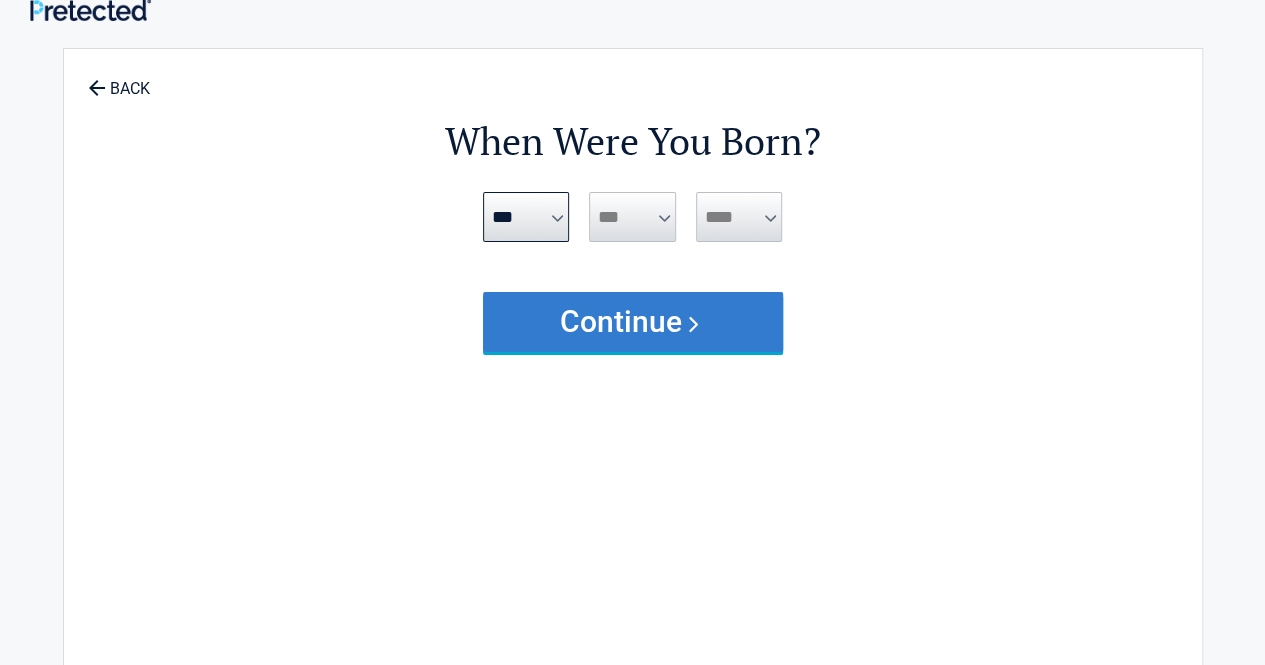 click on "Continue" at bounding box center [633, 322] 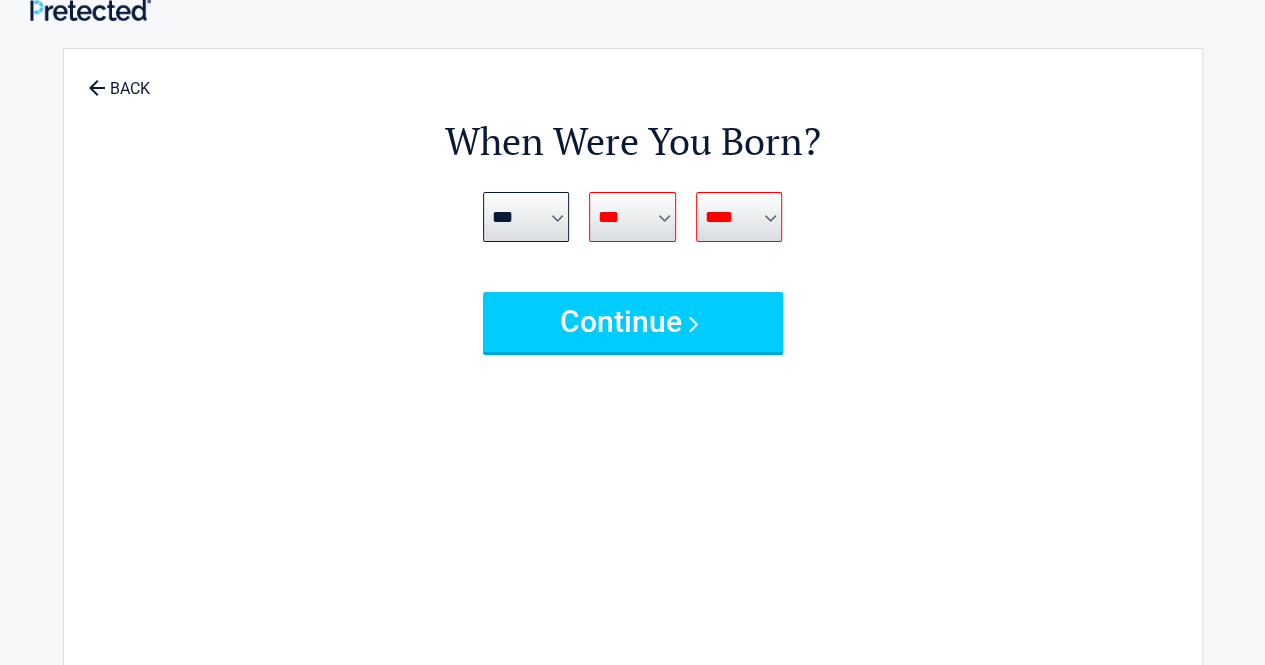 click on "*** * * * * * * * * * ** ** ** ** ** ** ** ** ** ** ** ** ** ** ** ** ** ** ** ** **" at bounding box center [632, 217] 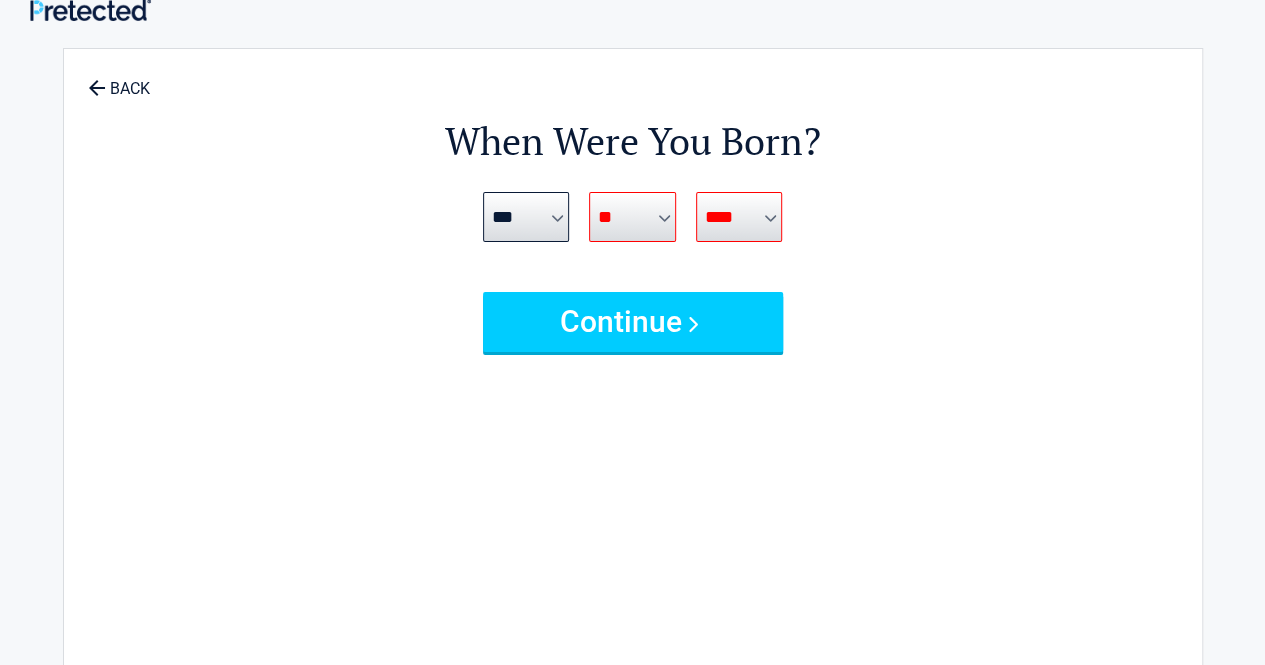 click on "*** * * * * * * * * * ** ** ** ** ** ** ** ** ** ** ** ** ** ** ** ** ** ** ** ** **" at bounding box center (632, 217) 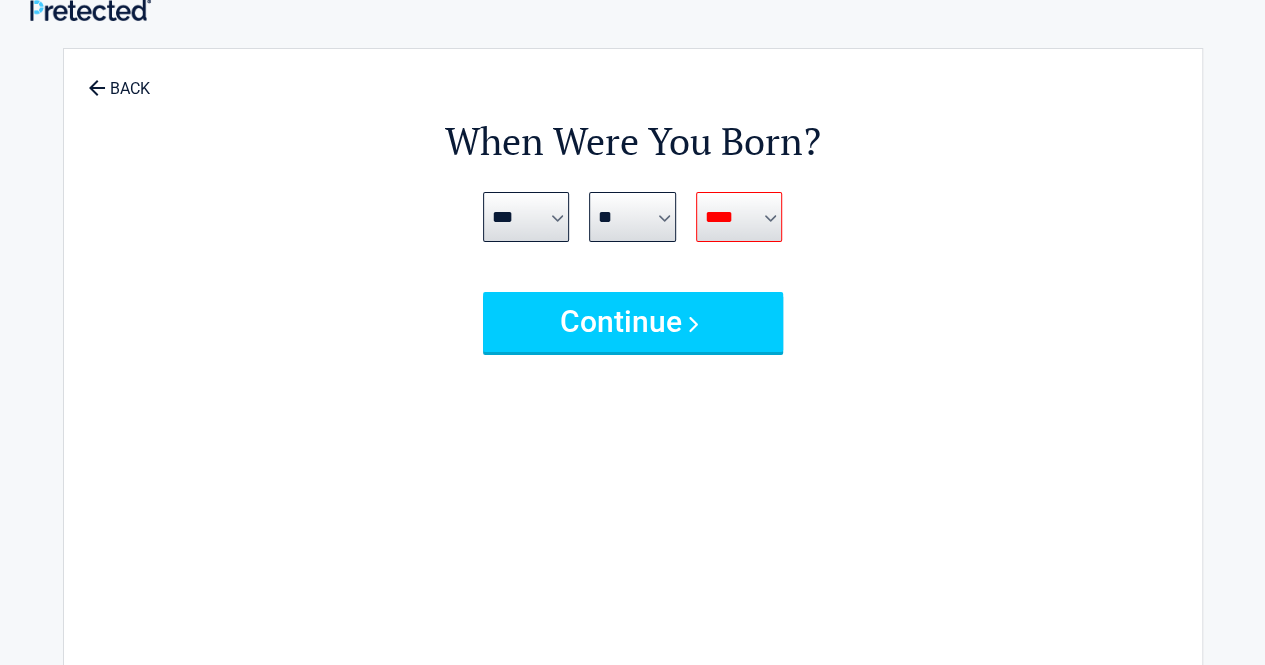 click on "****
****
****
****
****
****
****
****
****
****
****
****
****
****
****
****
****
****
****
****
****
****
****
****
****
****
****
****
****
****
****
****
****
****
****
****
****
****
****
****
****
****
****
****
****
****
****
****
****
****
****
****
****
****
****
****
****
****
****
****
****
****
****
****" at bounding box center [739, 217] 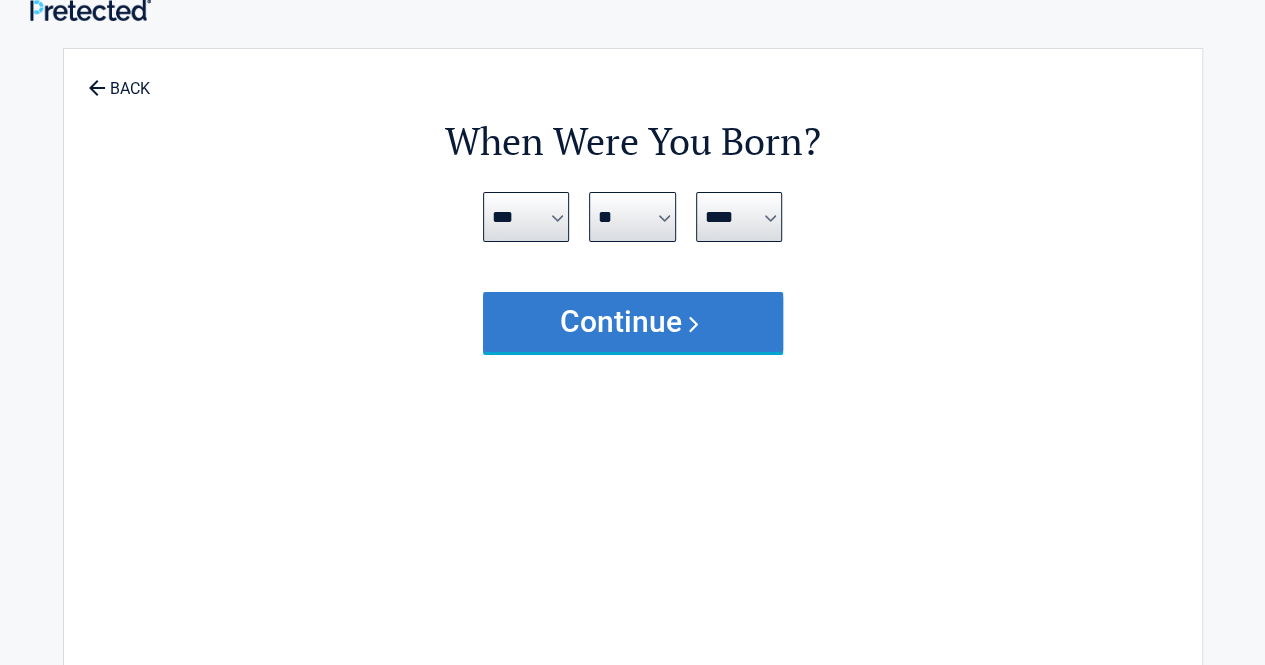click on "Continue" at bounding box center (633, 322) 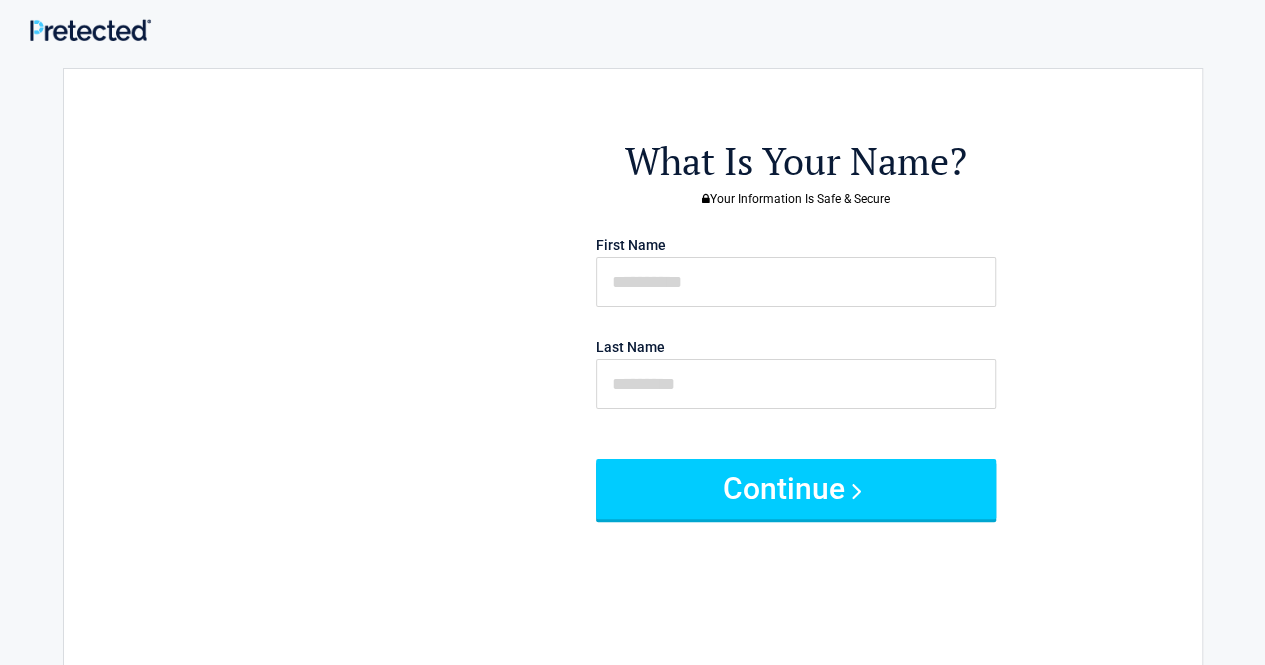 scroll, scrollTop: 0, scrollLeft: 0, axis: both 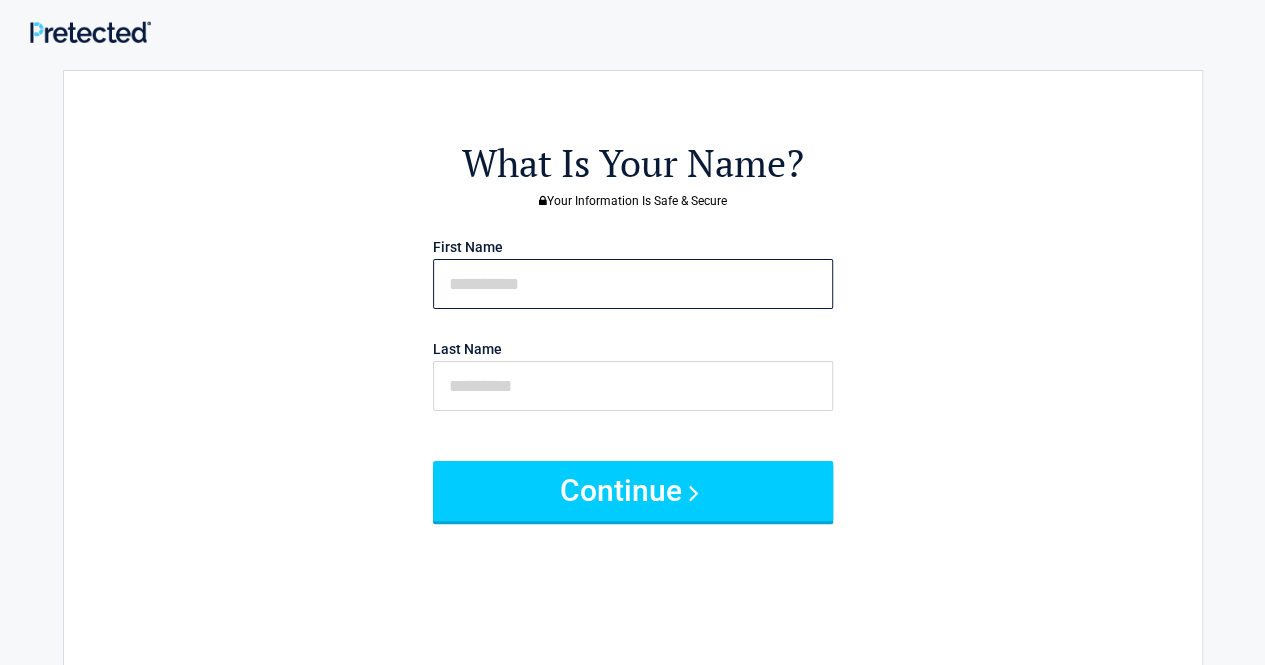 click at bounding box center (633, 284) 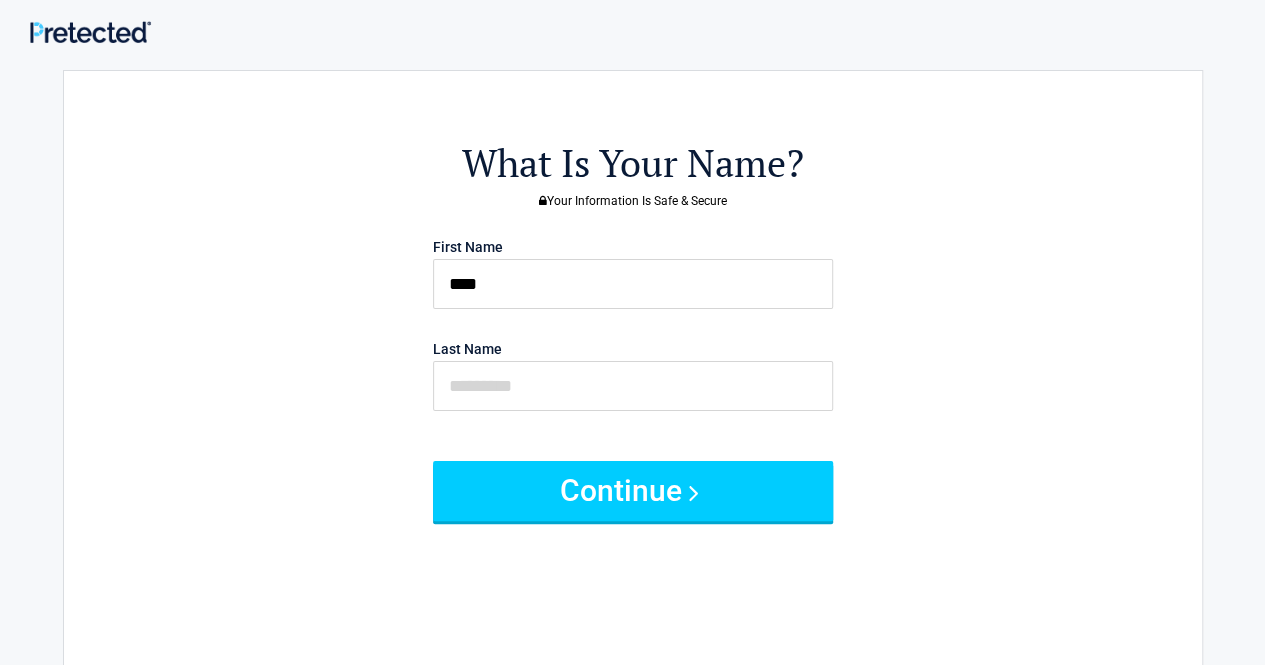 type on "*********" 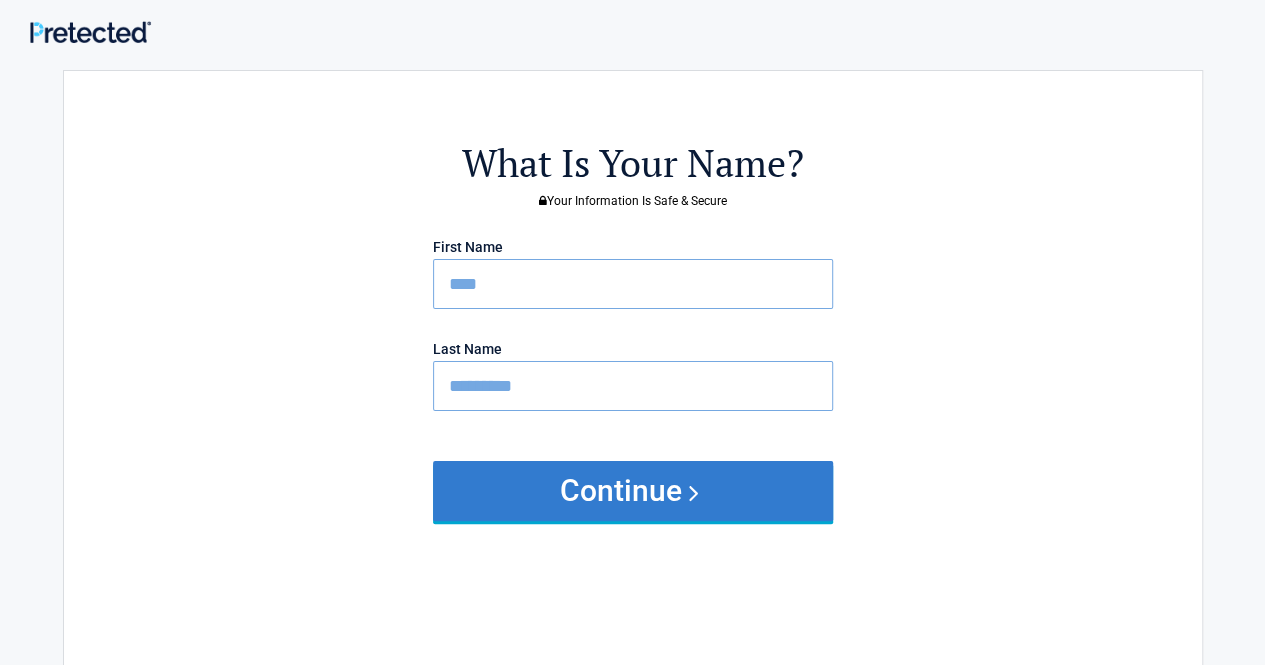 click on "Continue" at bounding box center (633, 491) 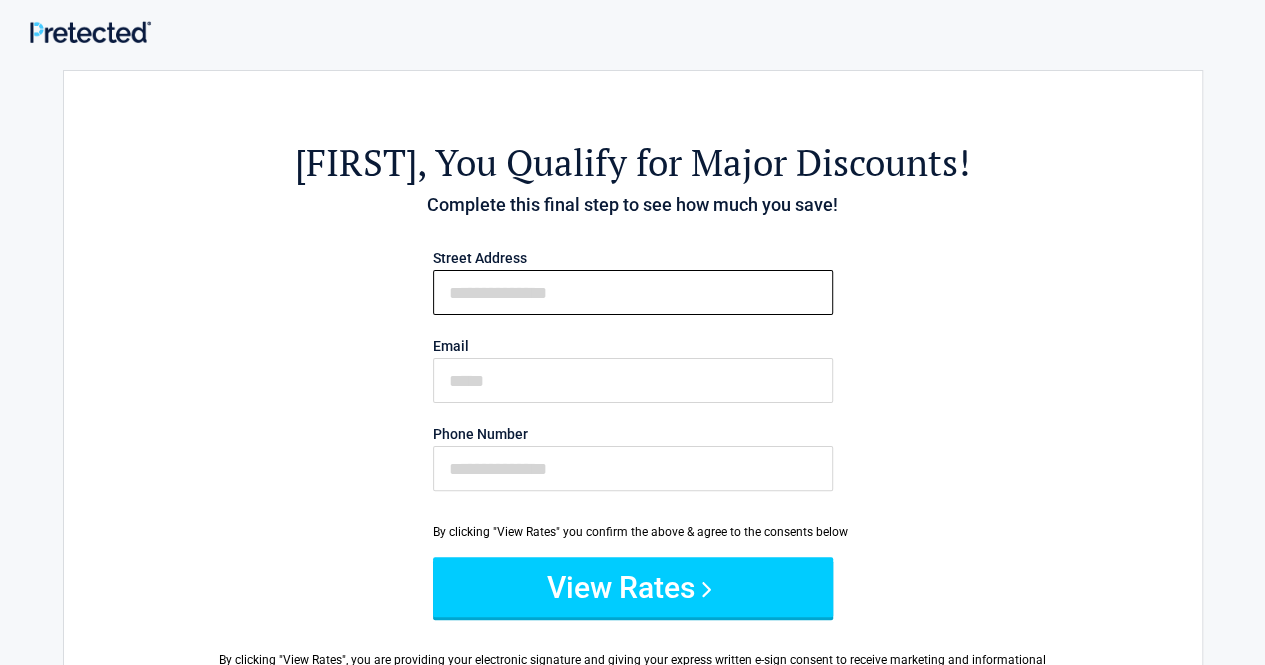 click on "First Name" at bounding box center (633, 292) 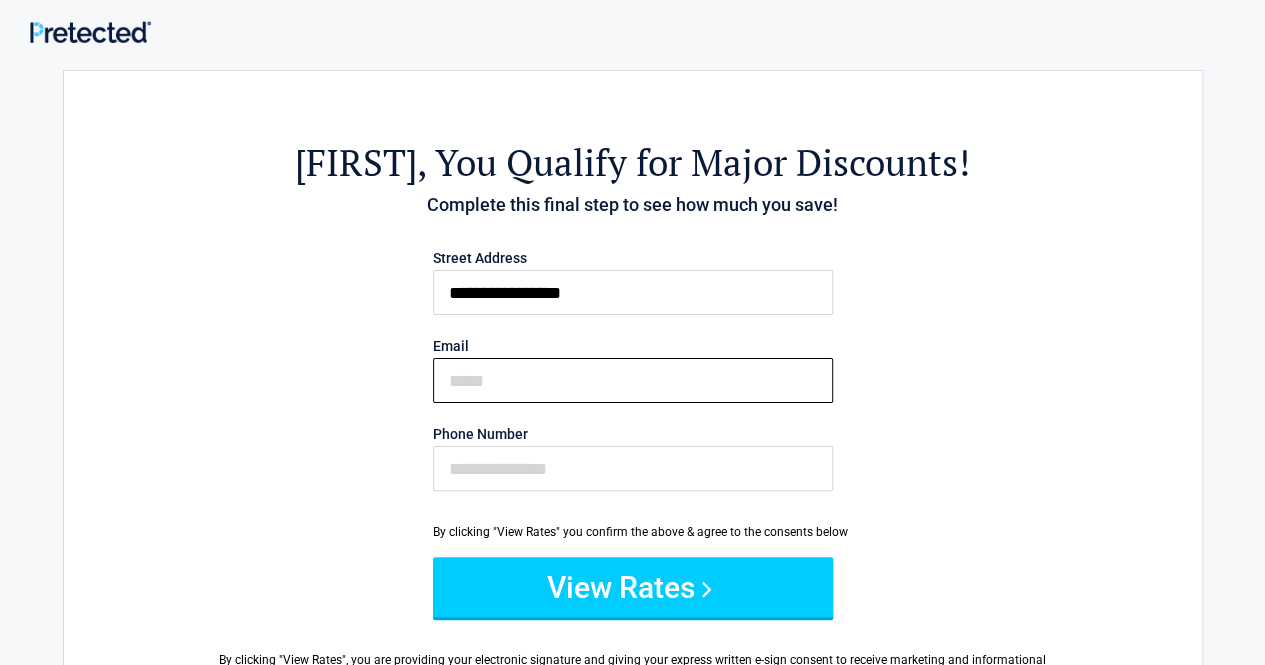 type on "**********" 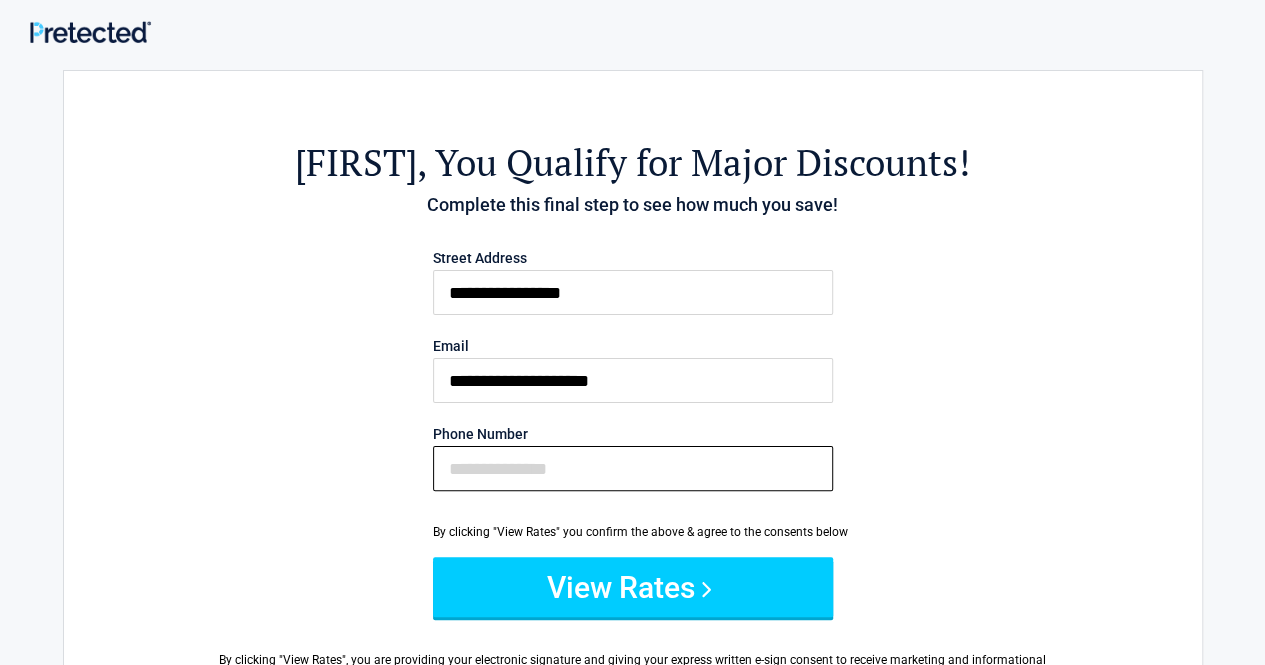 type on "**********" 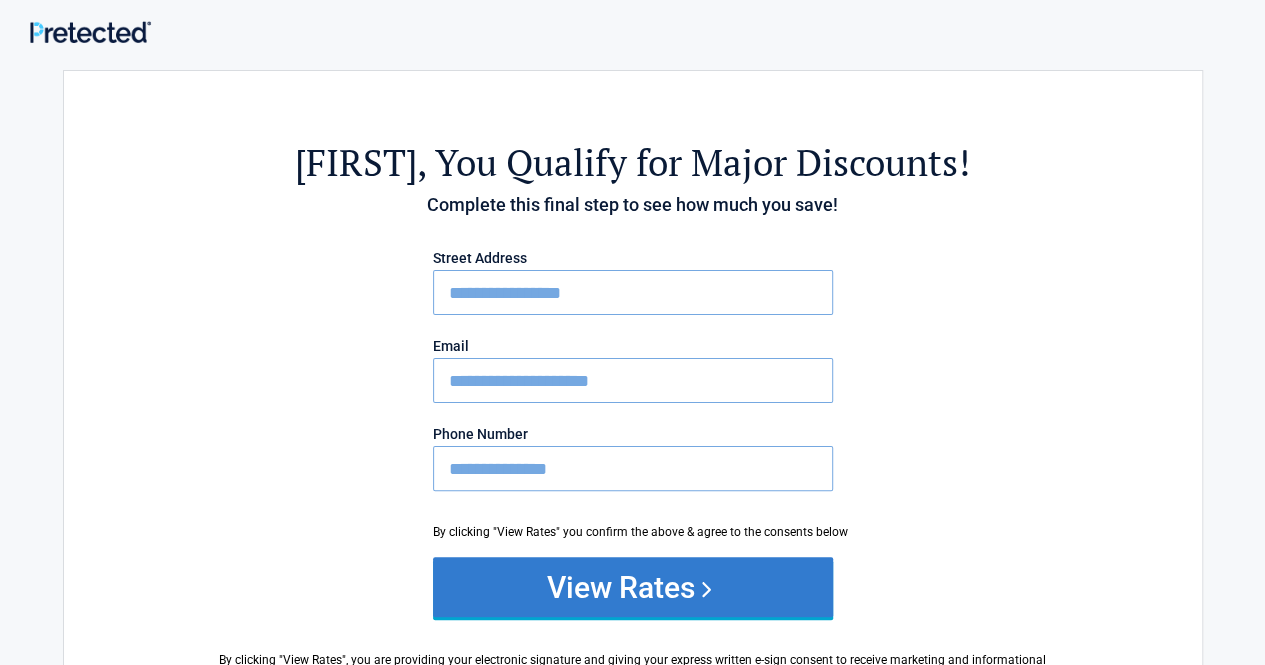 click on "View Rates" at bounding box center (633, 587) 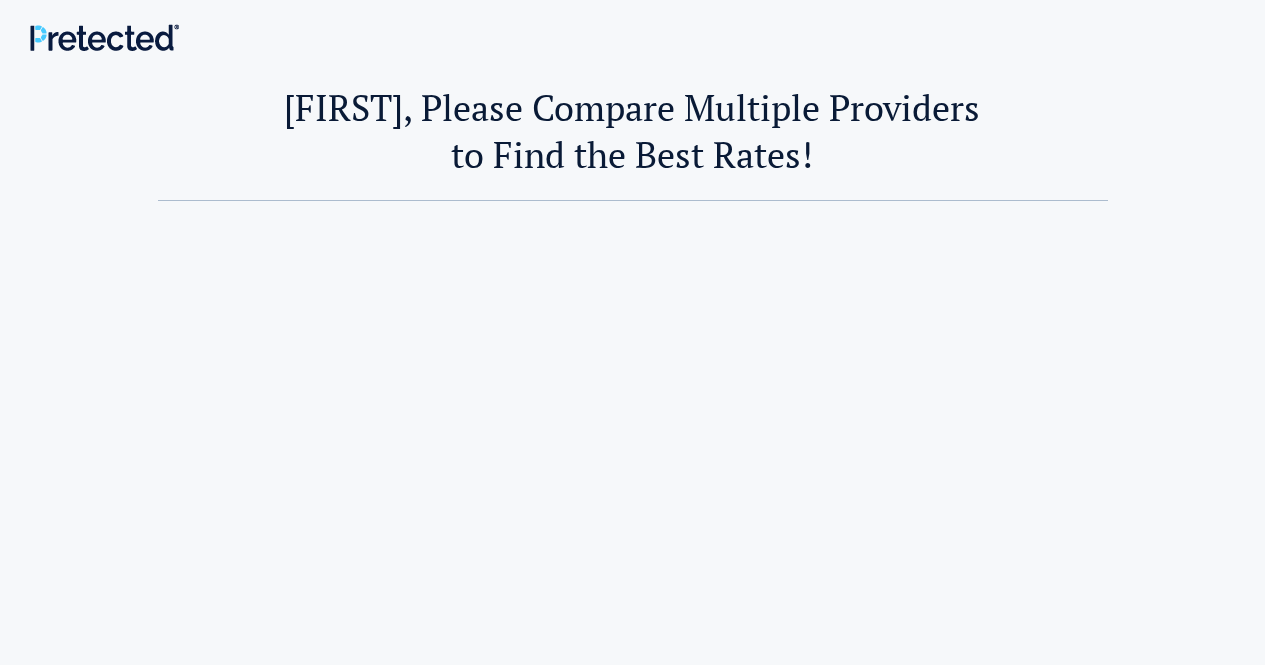 scroll, scrollTop: 0, scrollLeft: 0, axis: both 